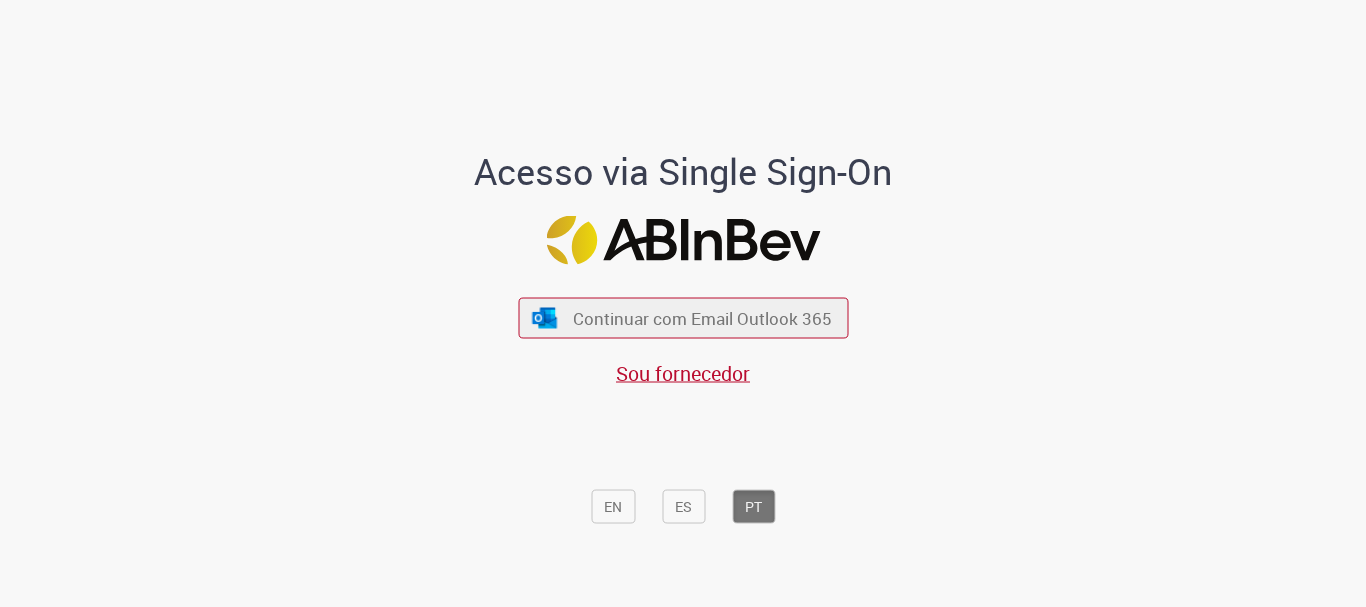 scroll, scrollTop: 0, scrollLeft: 0, axis: both 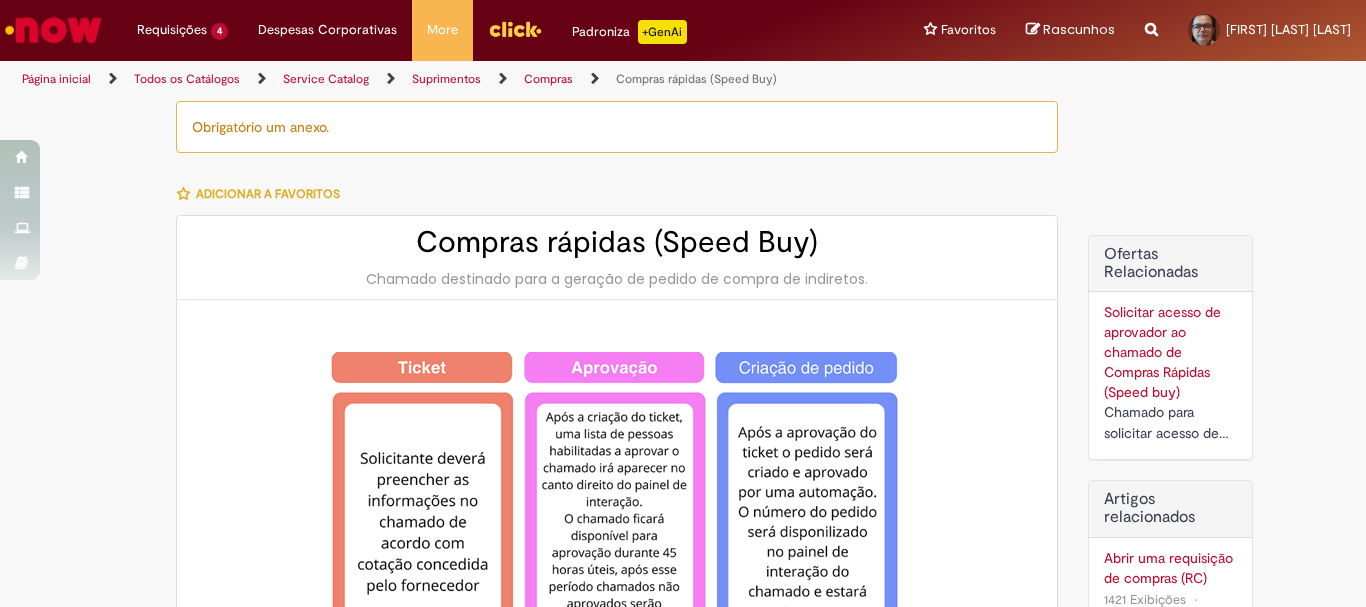 type on "********" 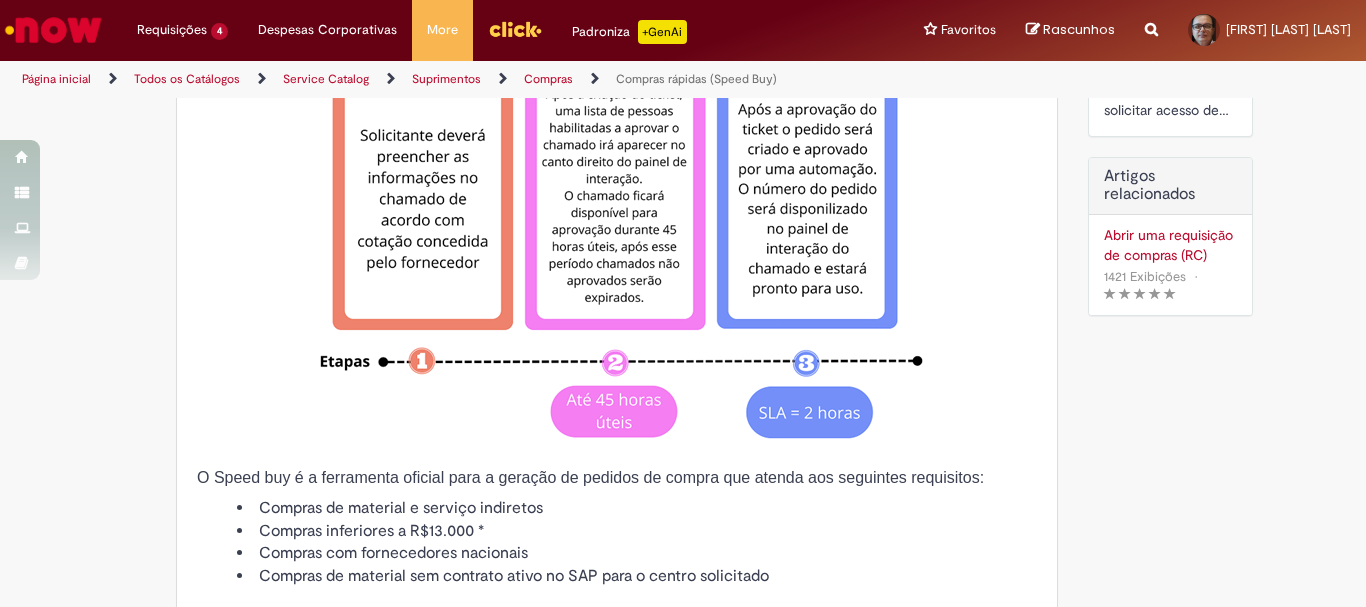 type on "**********" 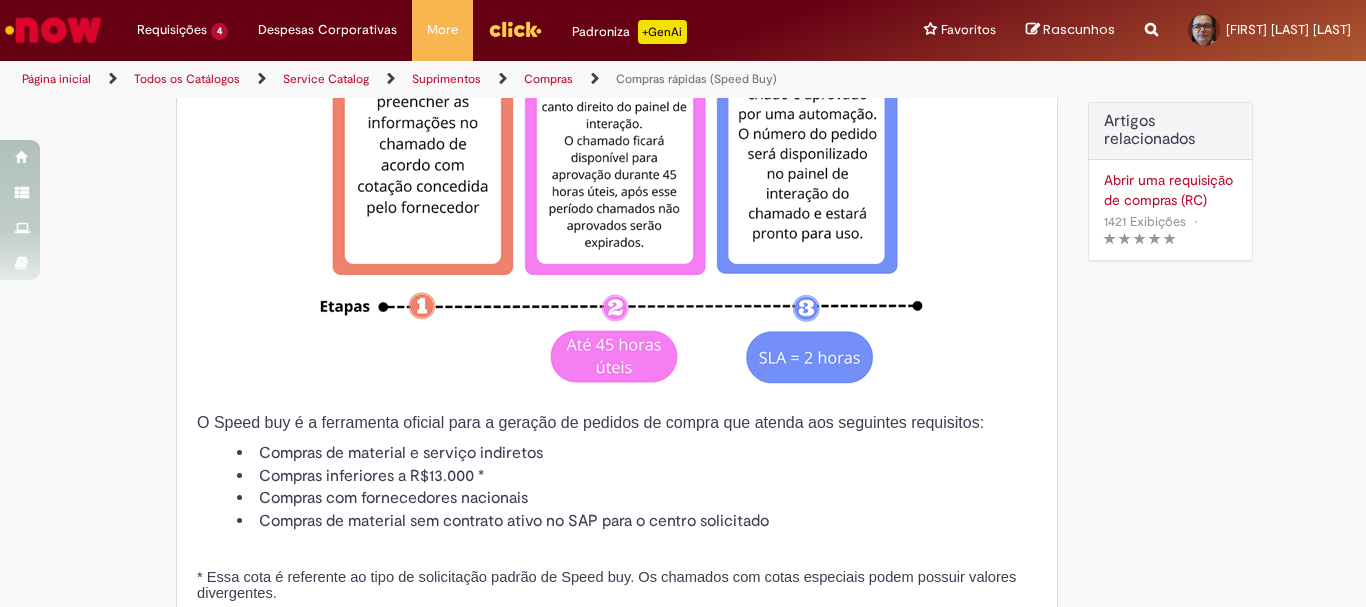 type on "**********" 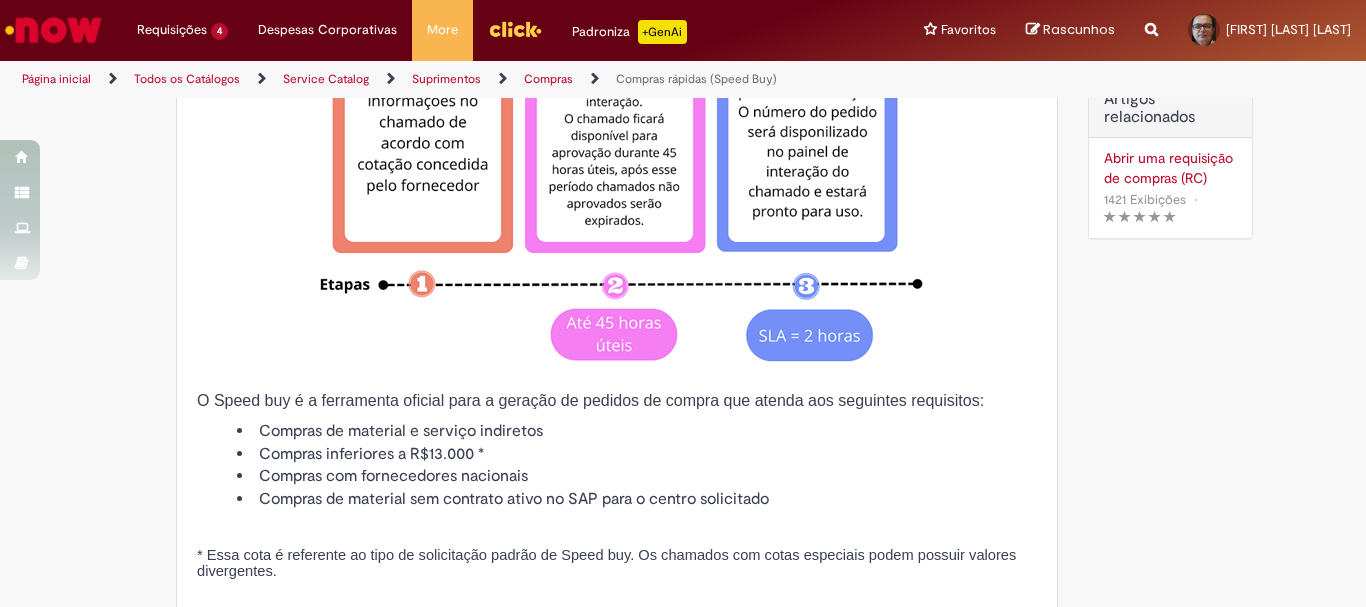 type on "**********" 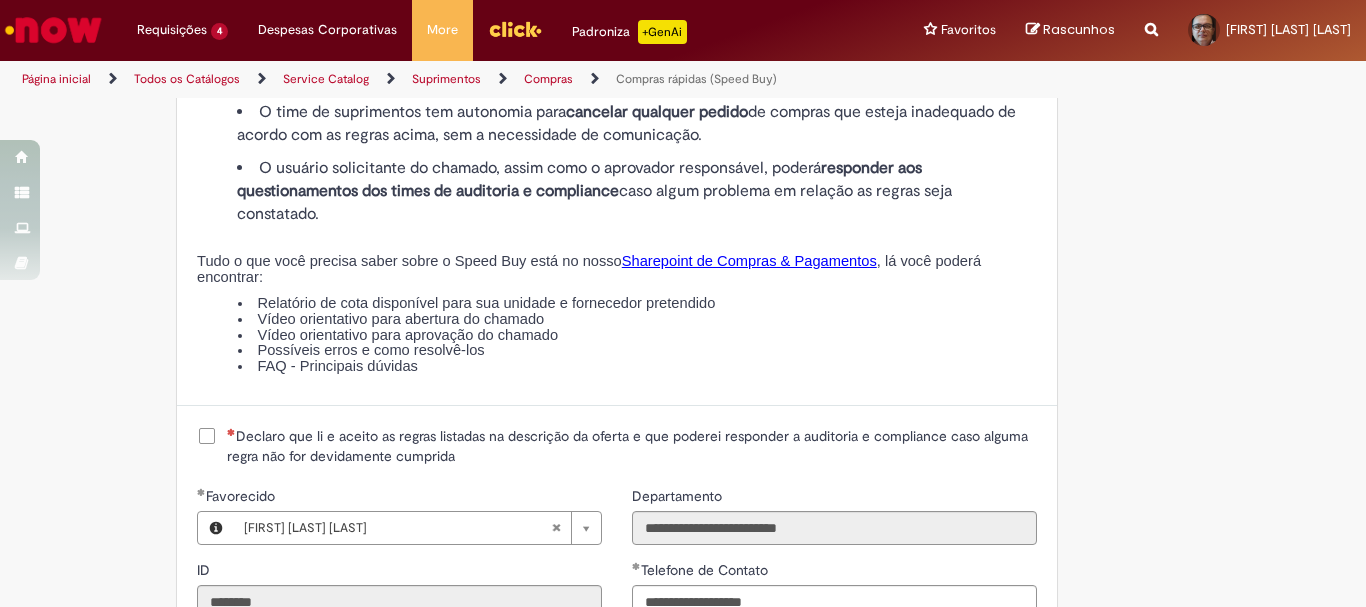 scroll, scrollTop: 2300, scrollLeft: 0, axis: vertical 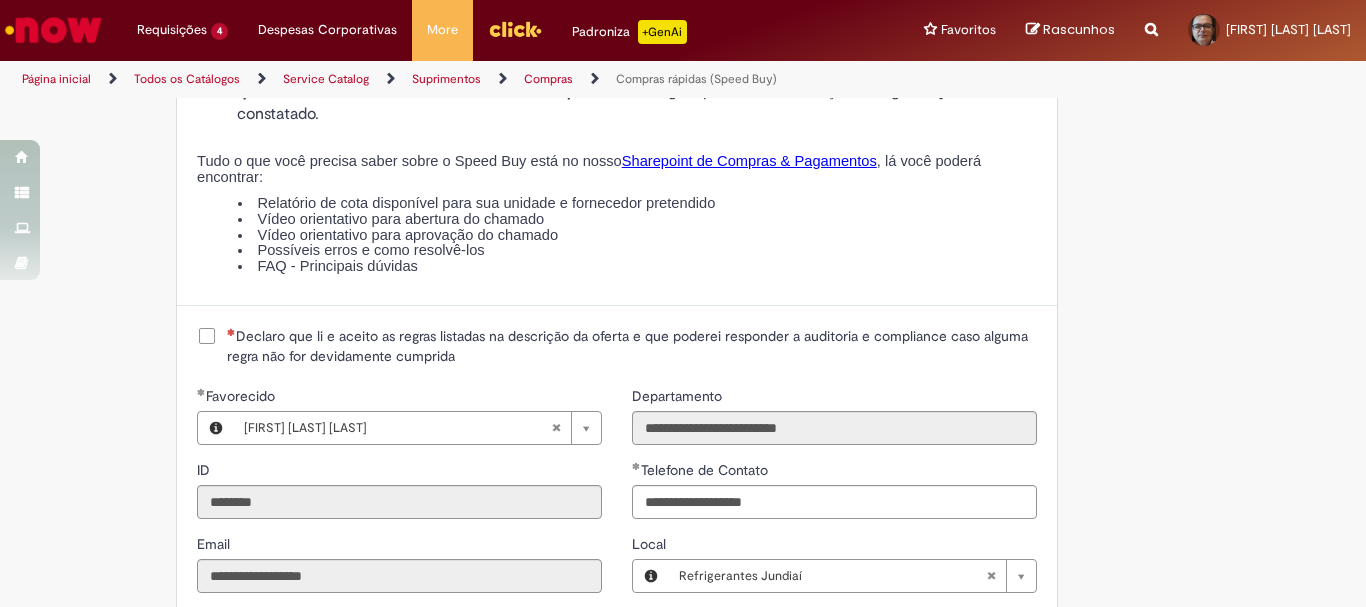 click on "Declaro que li e aceito as regras listadas na descrição da oferta e que poderei responder a auditoria e compliance caso alguma regra não for devidamente cumprida" at bounding box center [632, 346] 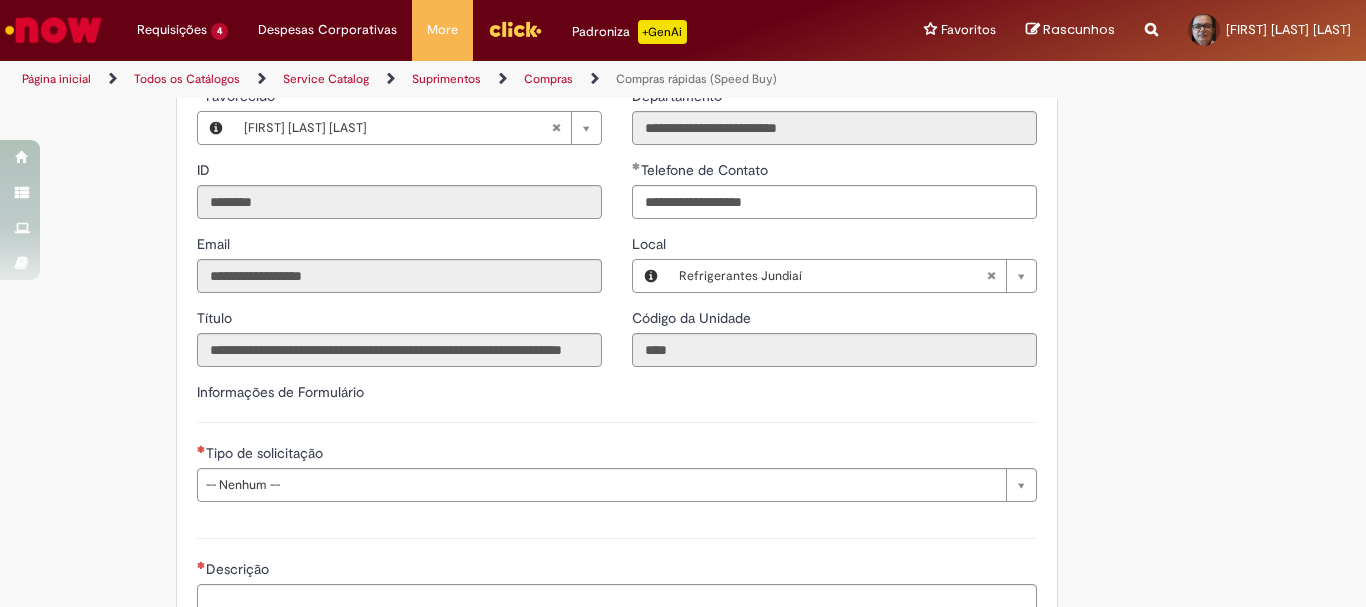 scroll, scrollTop: 2700, scrollLeft: 0, axis: vertical 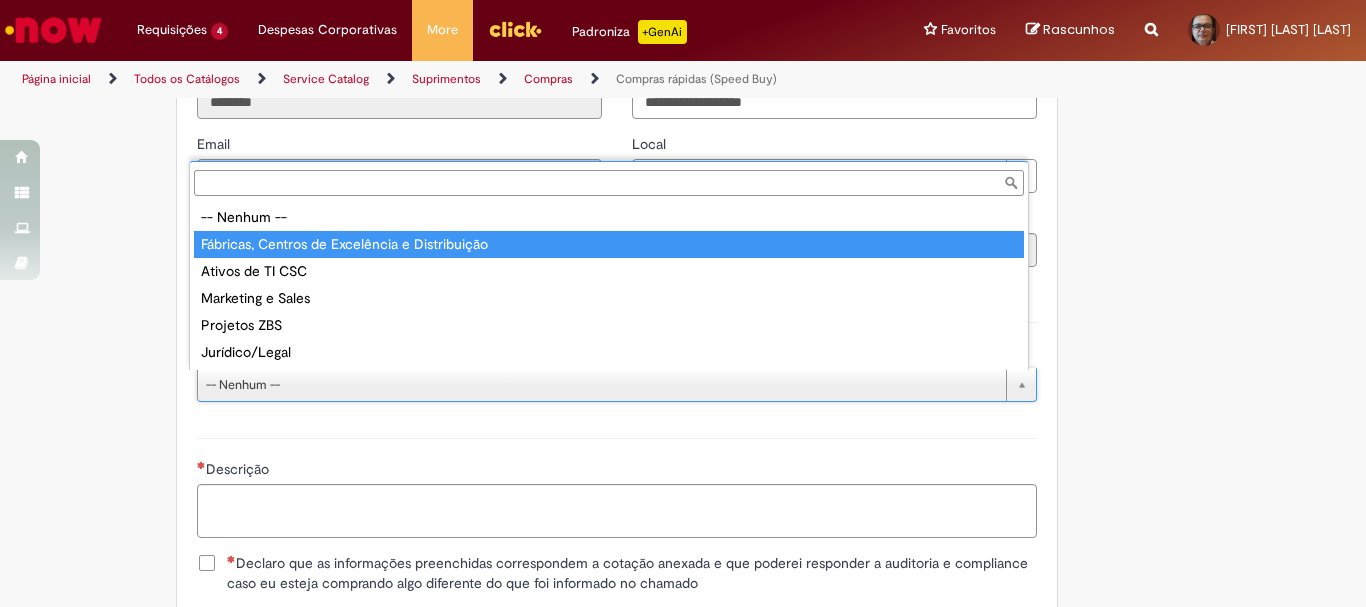 type on "**********" 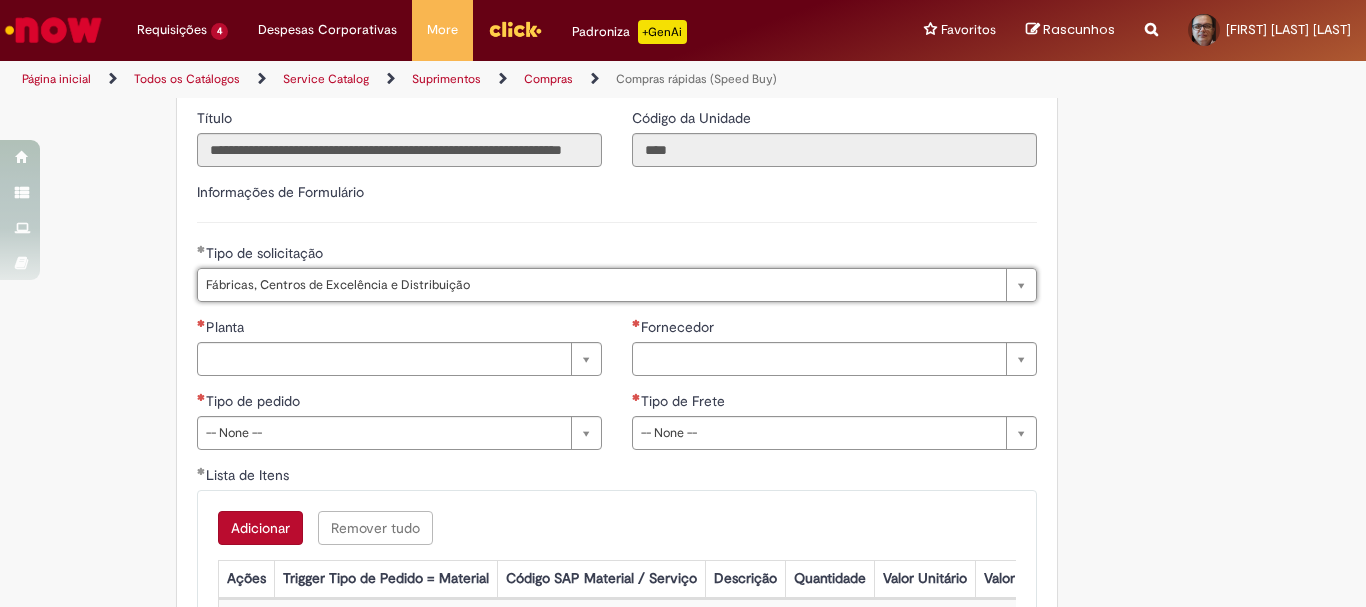 scroll, scrollTop: 2900, scrollLeft: 0, axis: vertical 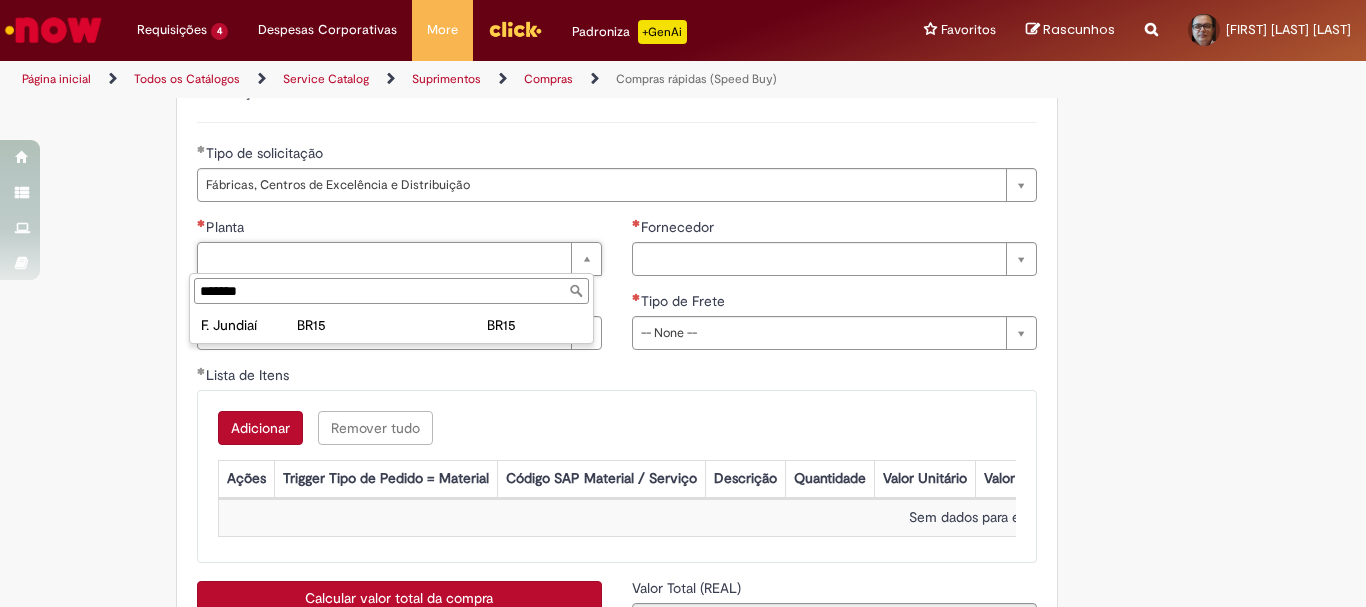 type on "*******" 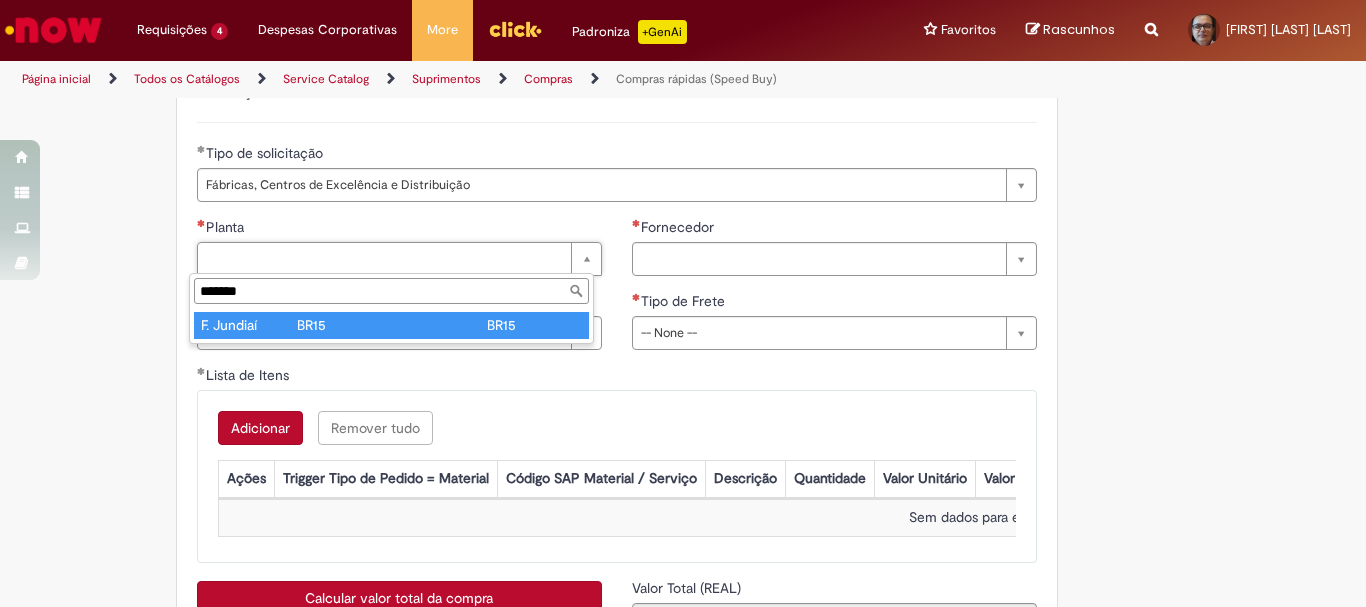 type on "**********" 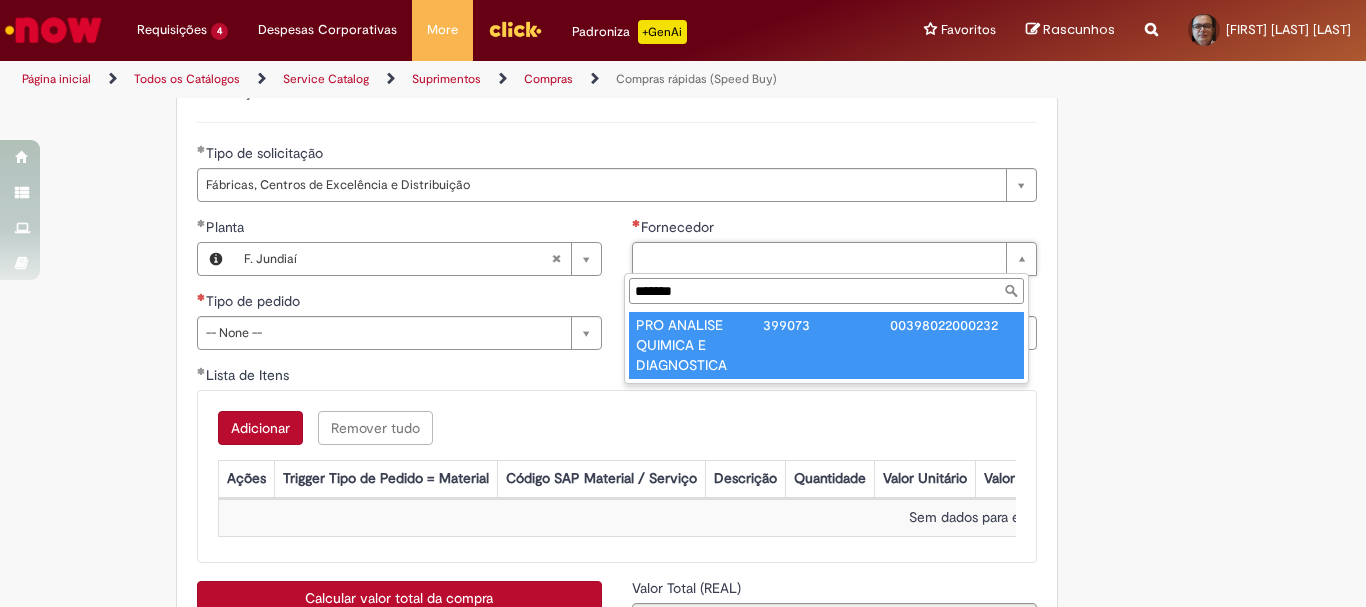 type on "******" 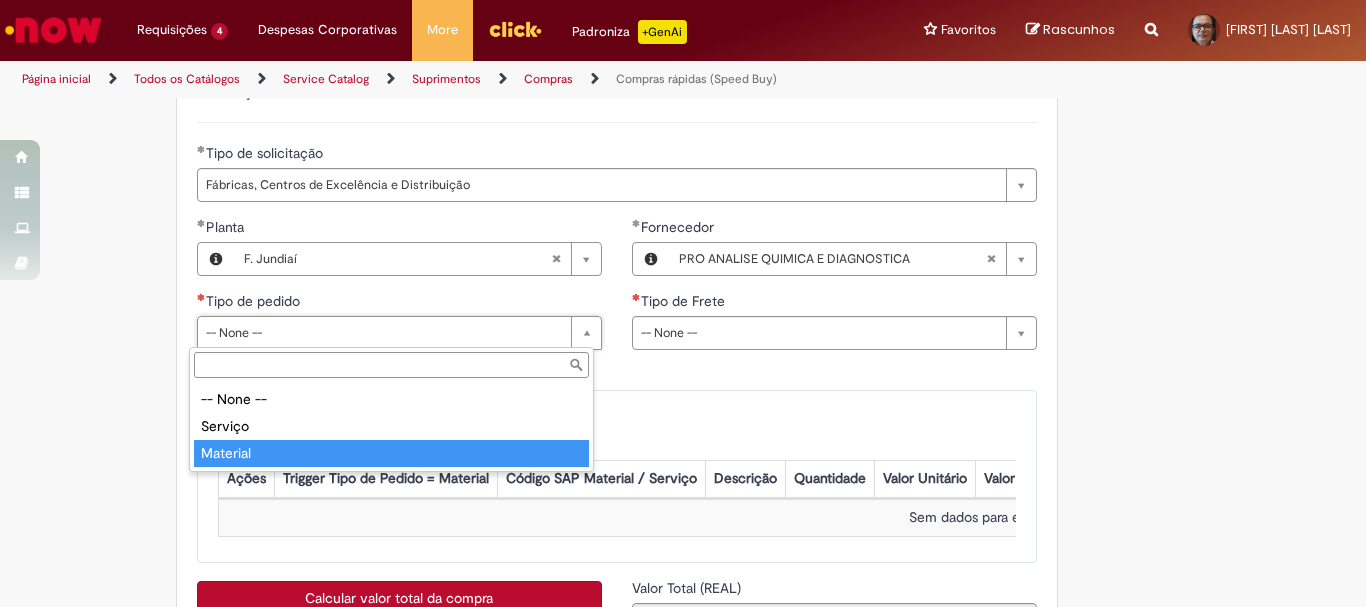 type on "********" 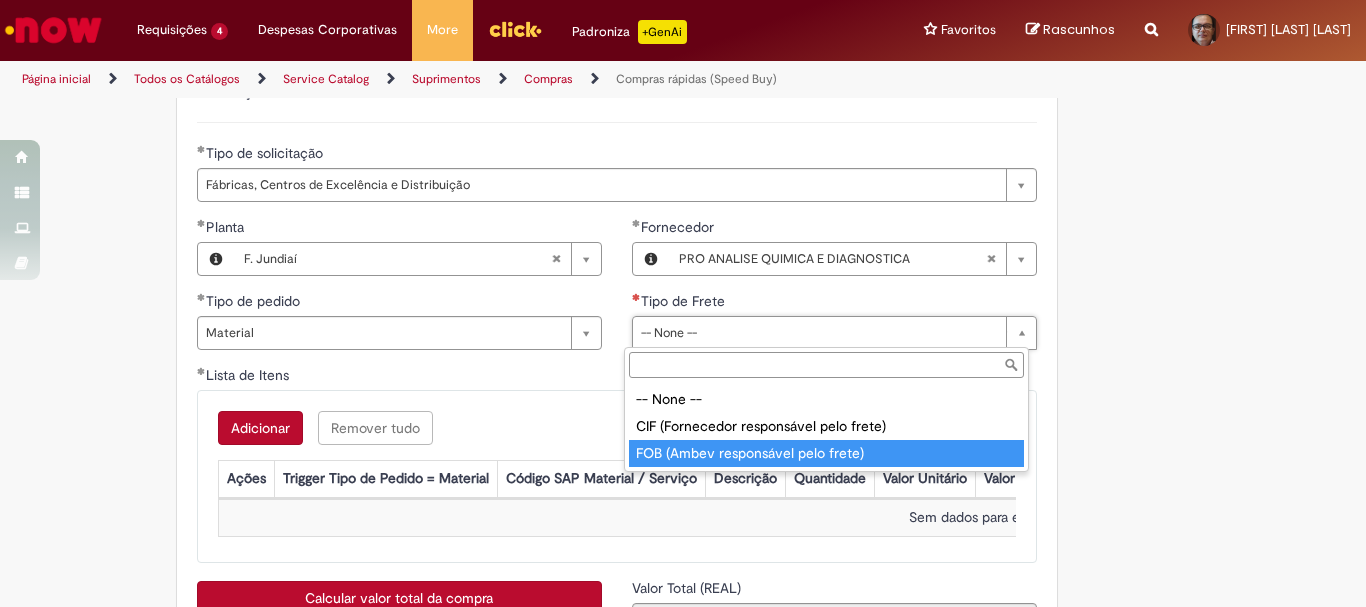 type on "**********" 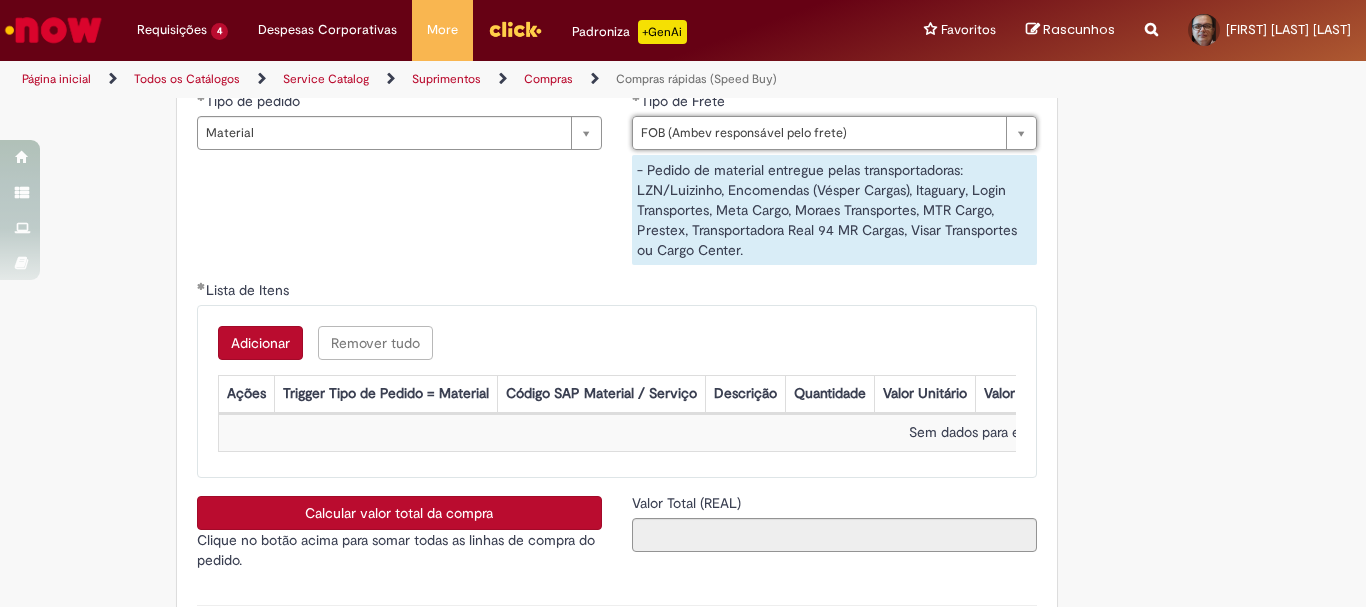scroll, scrollTop: 3200, scrollLeft: 0, axis: vertical 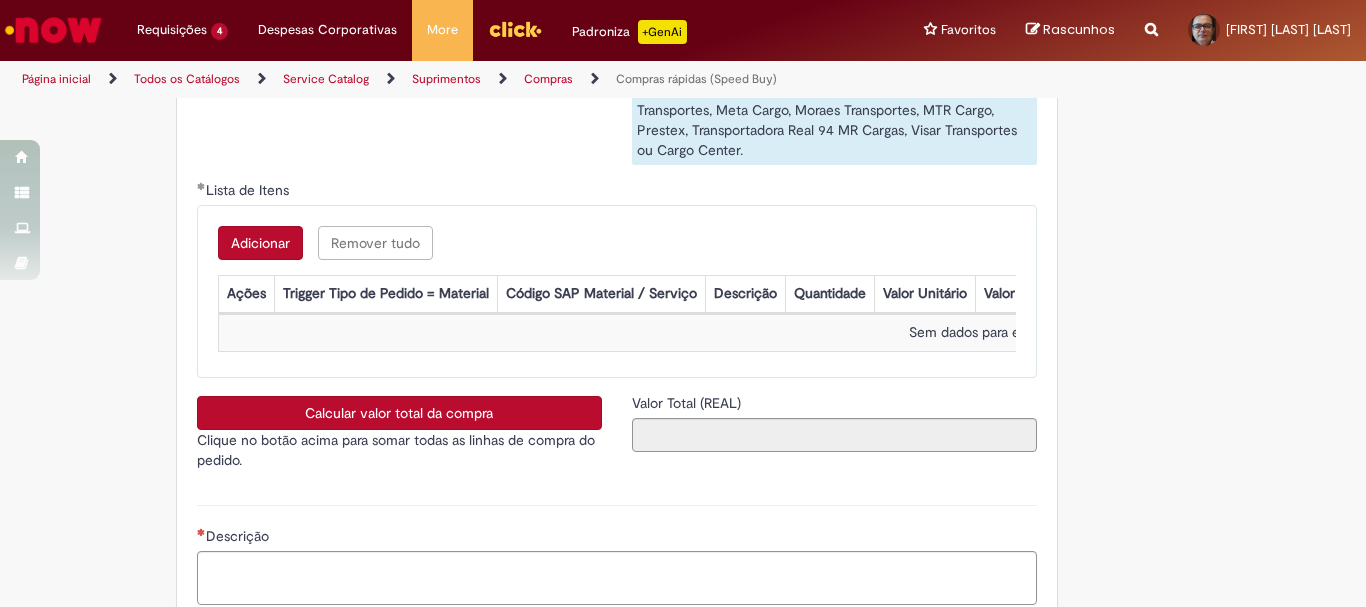 click on "Adicionar" at bounding box center (260, 243) 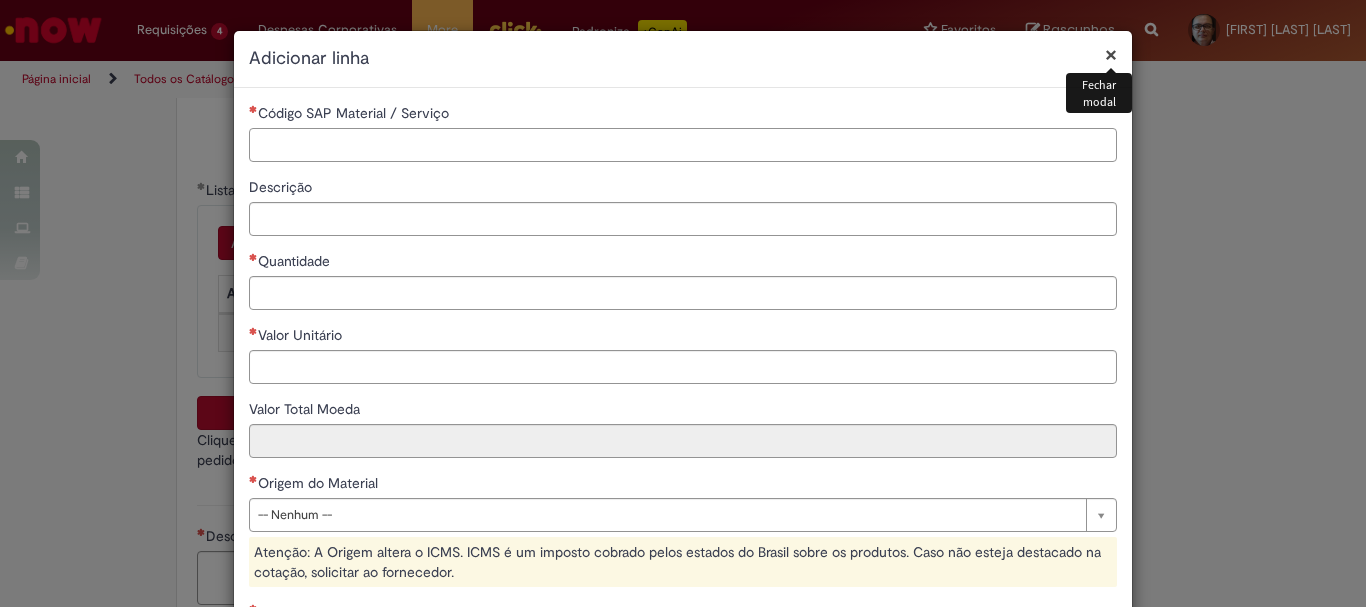 click on "Código SAP Material / Serviço" at bounding box center (683, 145) 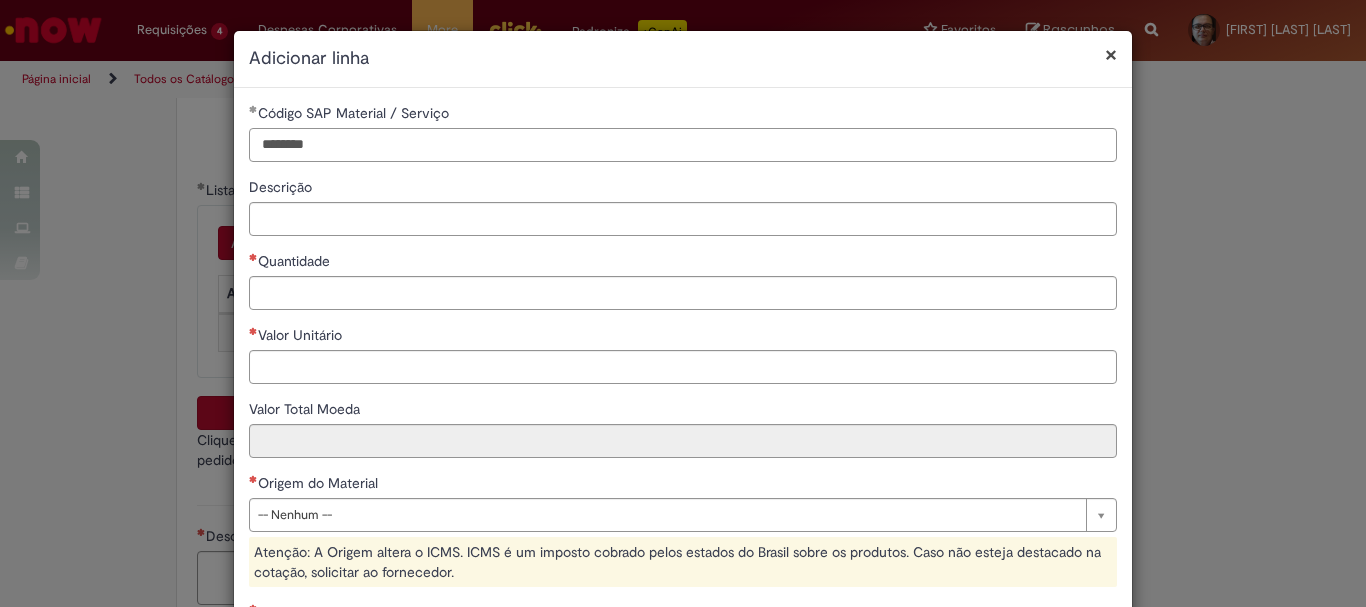 type on "********" 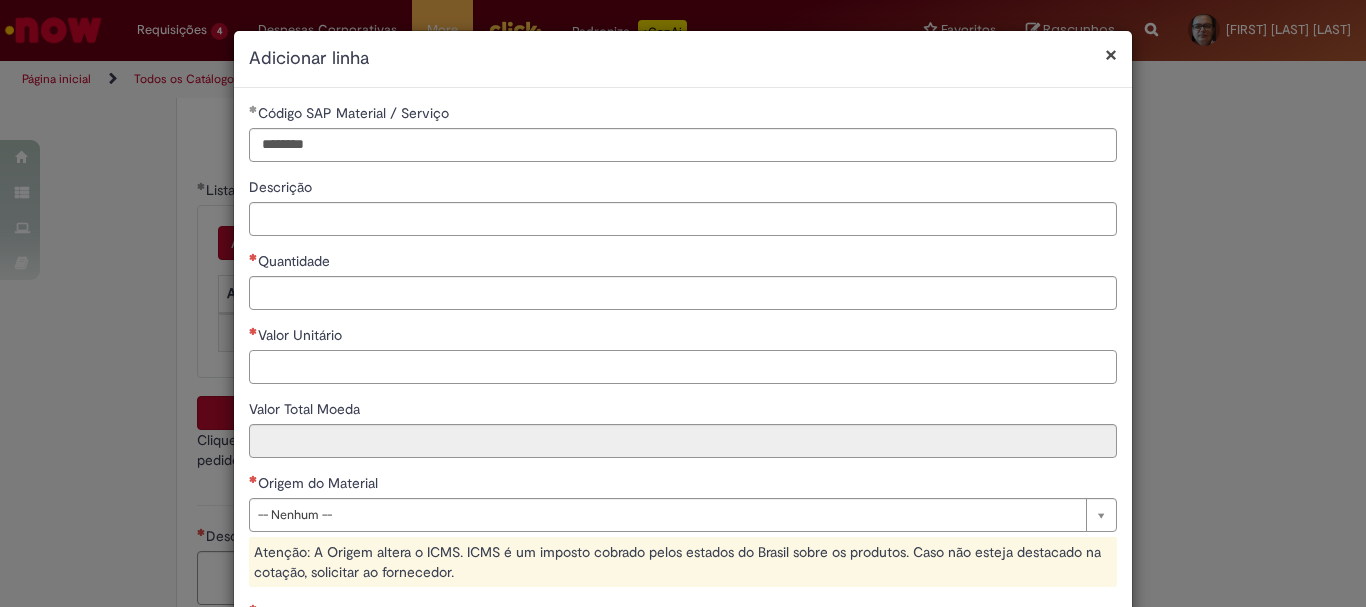click on "Valor Unitário" at bounding box center (683, 367) 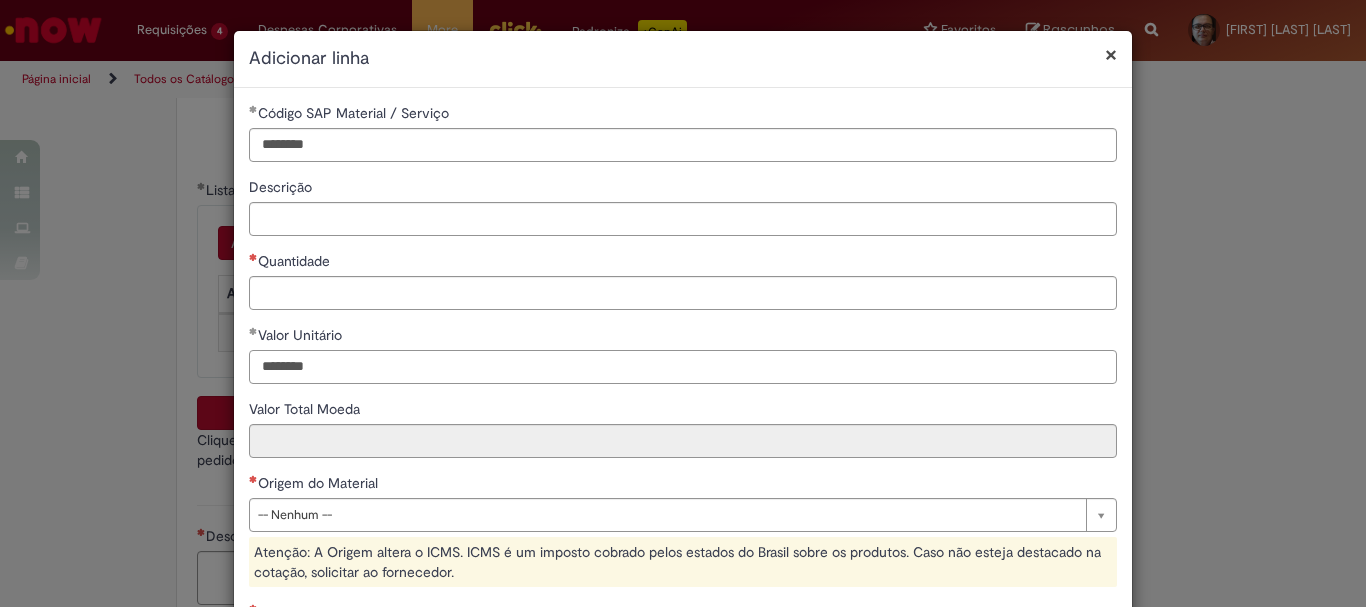 type on "********" 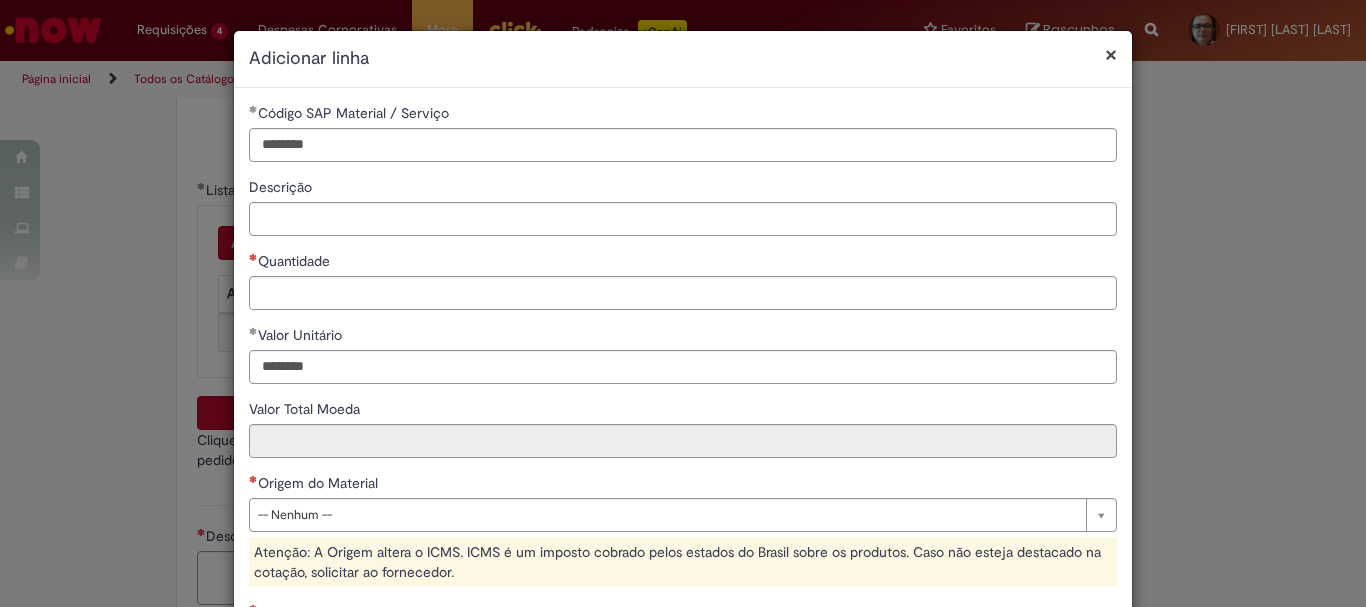 type on "***" 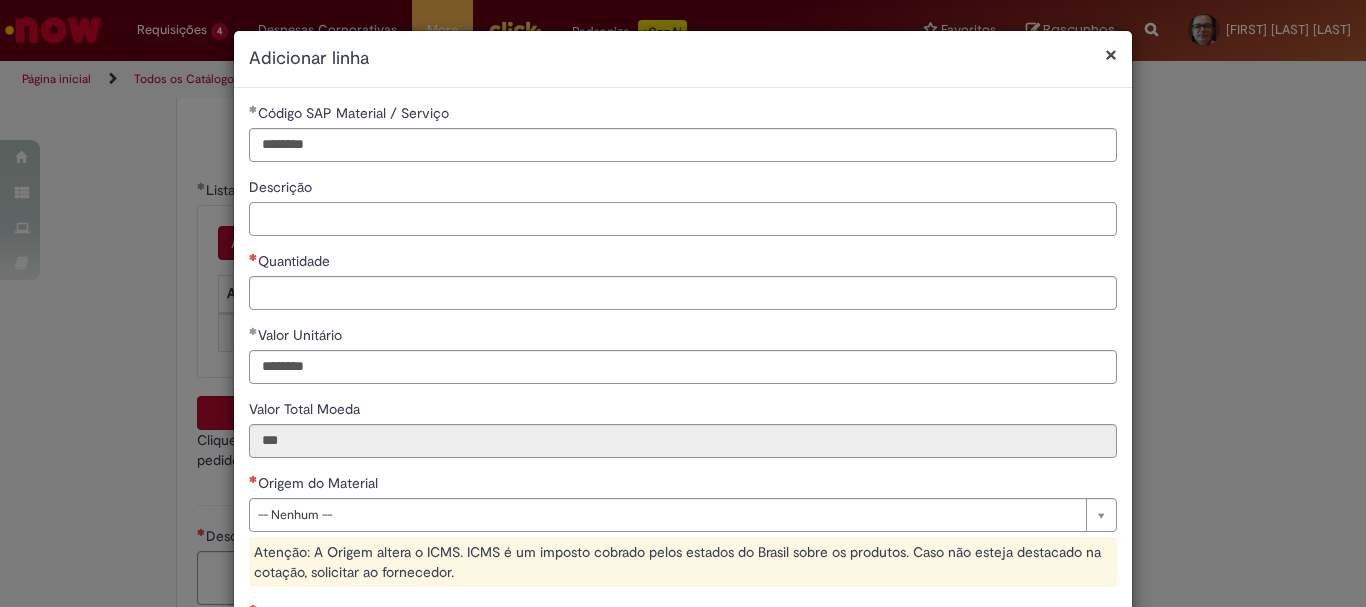 click on "Descrição" at bounding box center (683, 219) 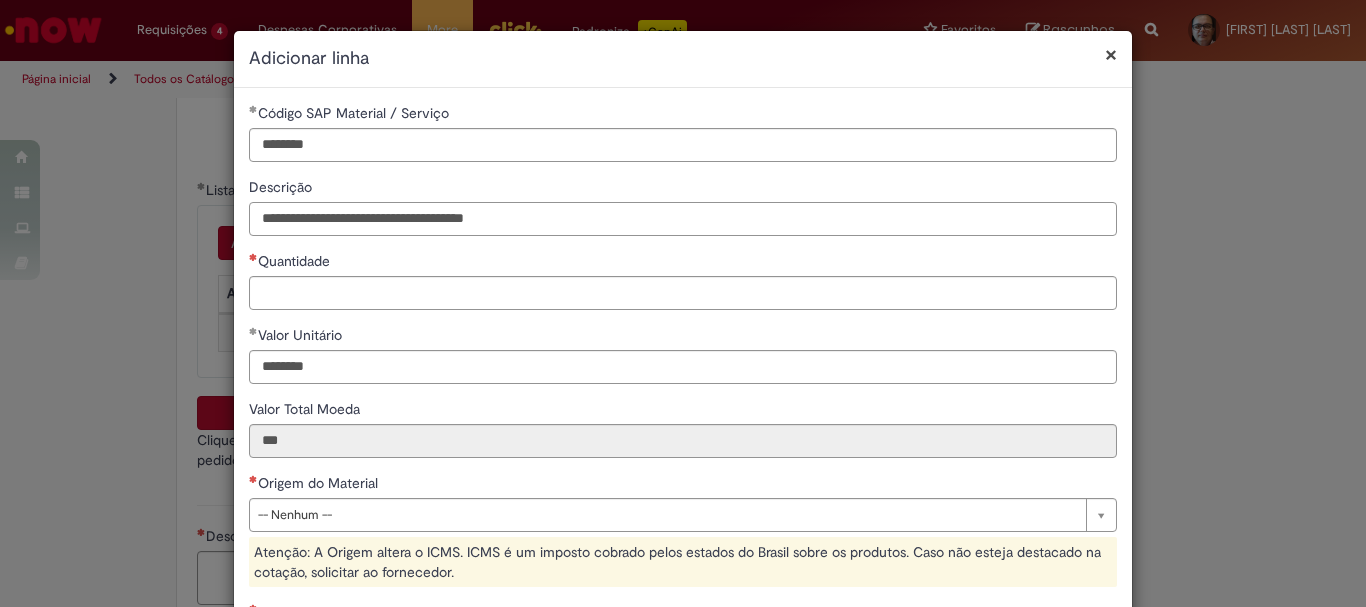 type on "**********" 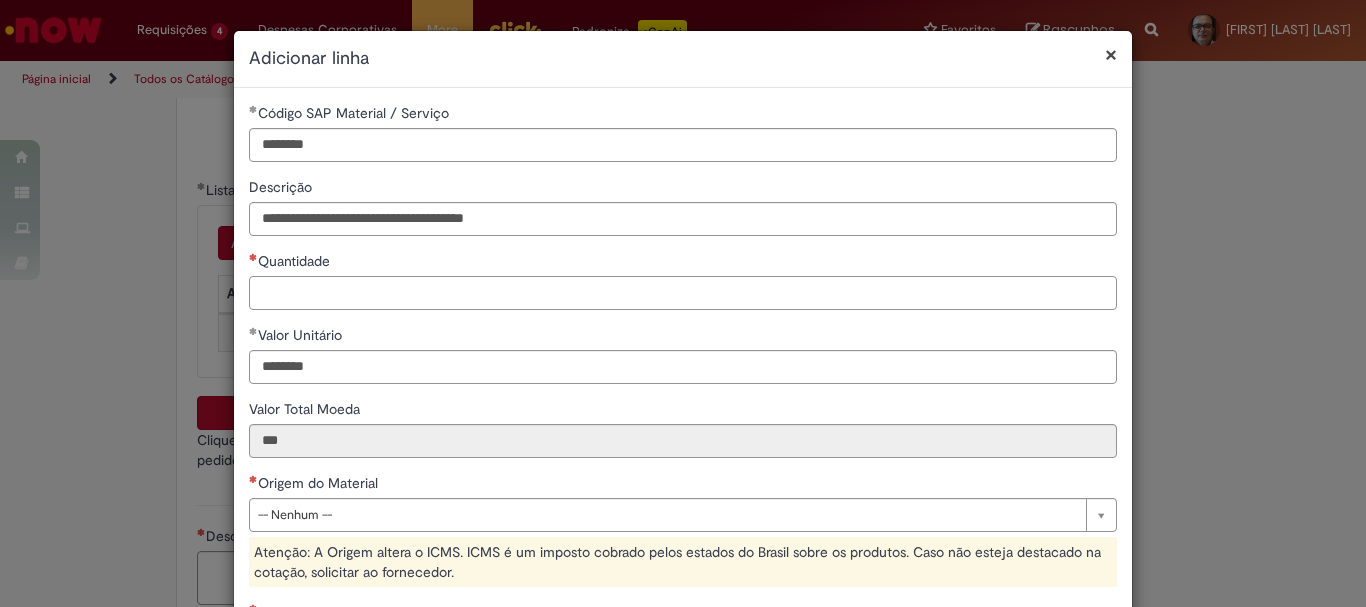 click on "Quantidade" at bounding box center (683, 293) 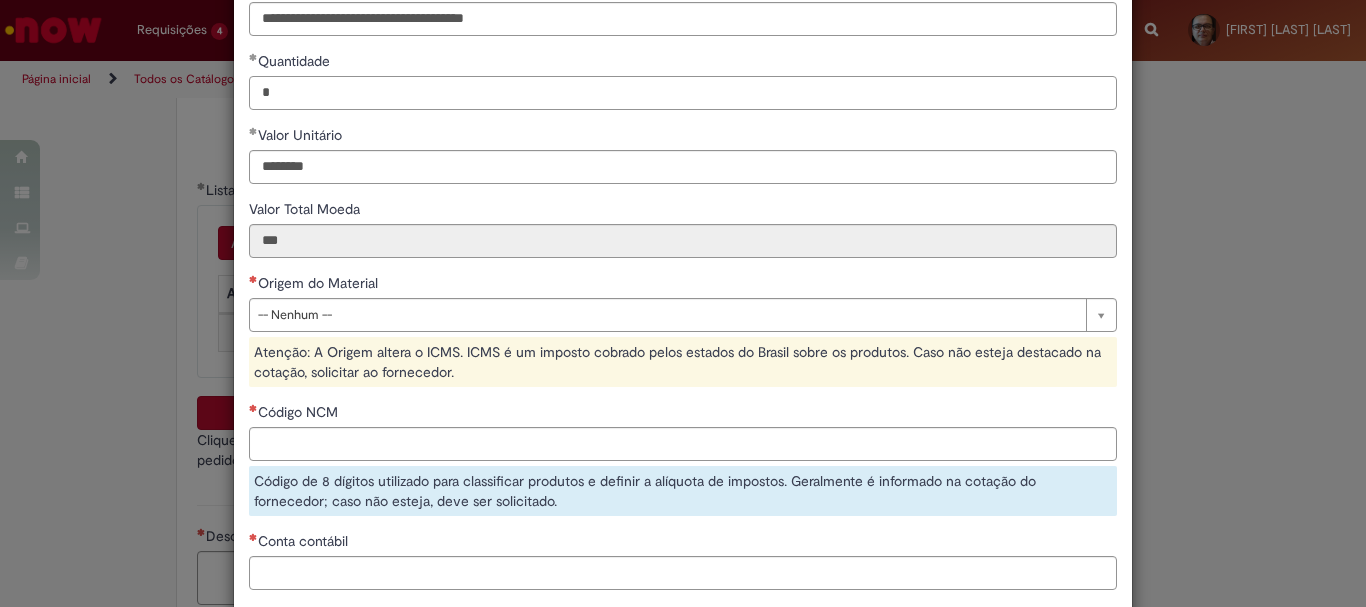 scroll, scrollTop: 300, scrollLeft: 0, axis: vertical 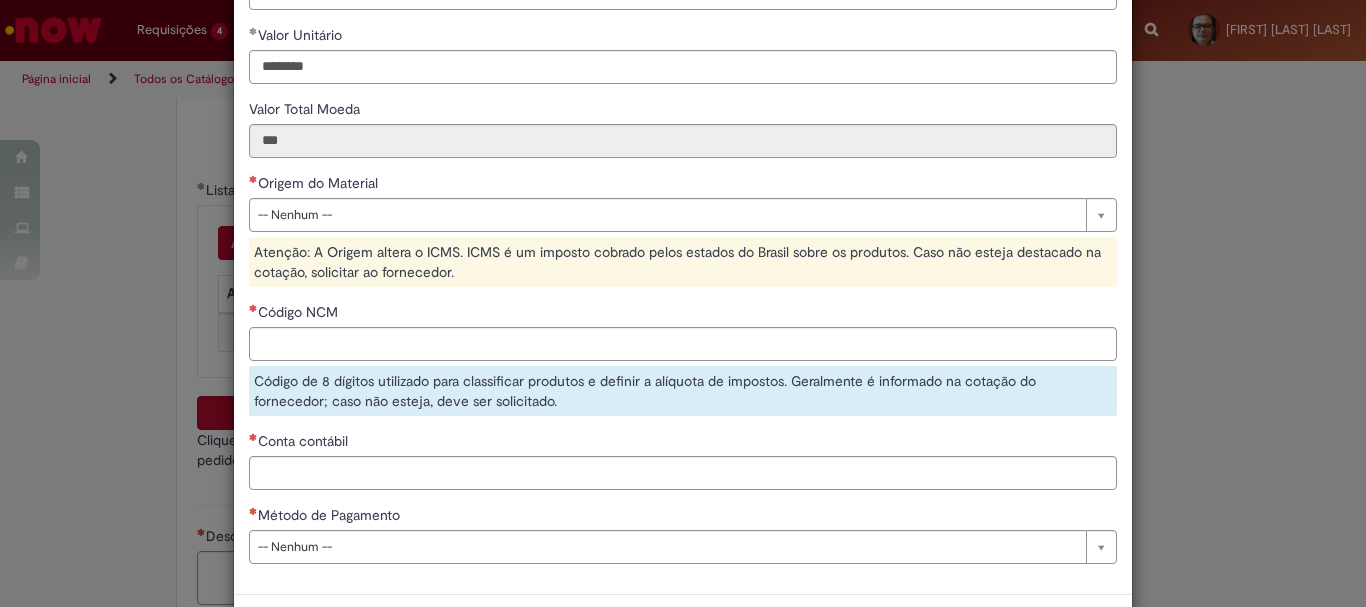 type on "*" 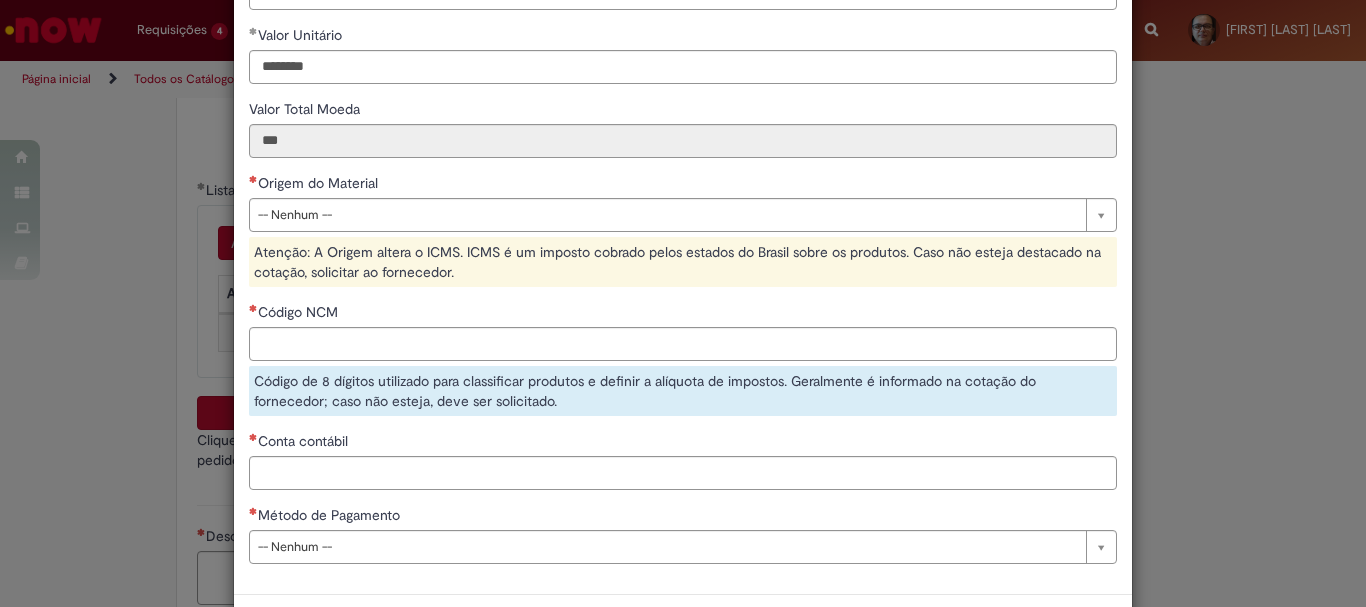 type on "********" 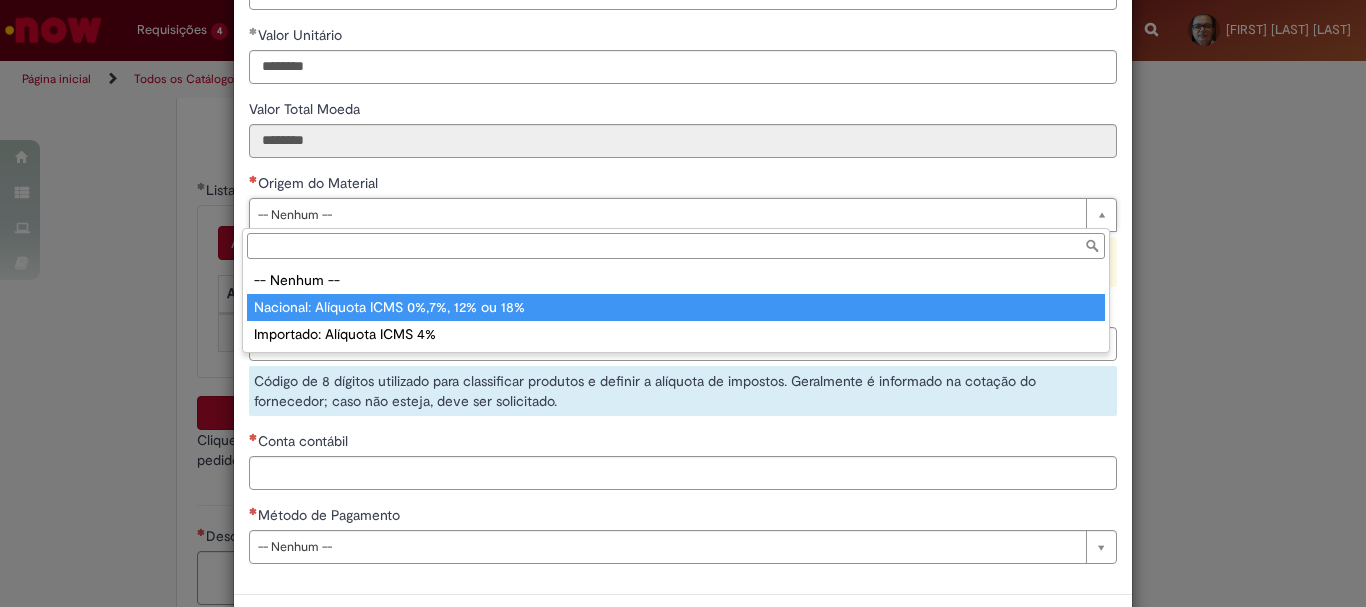 type on "**********" 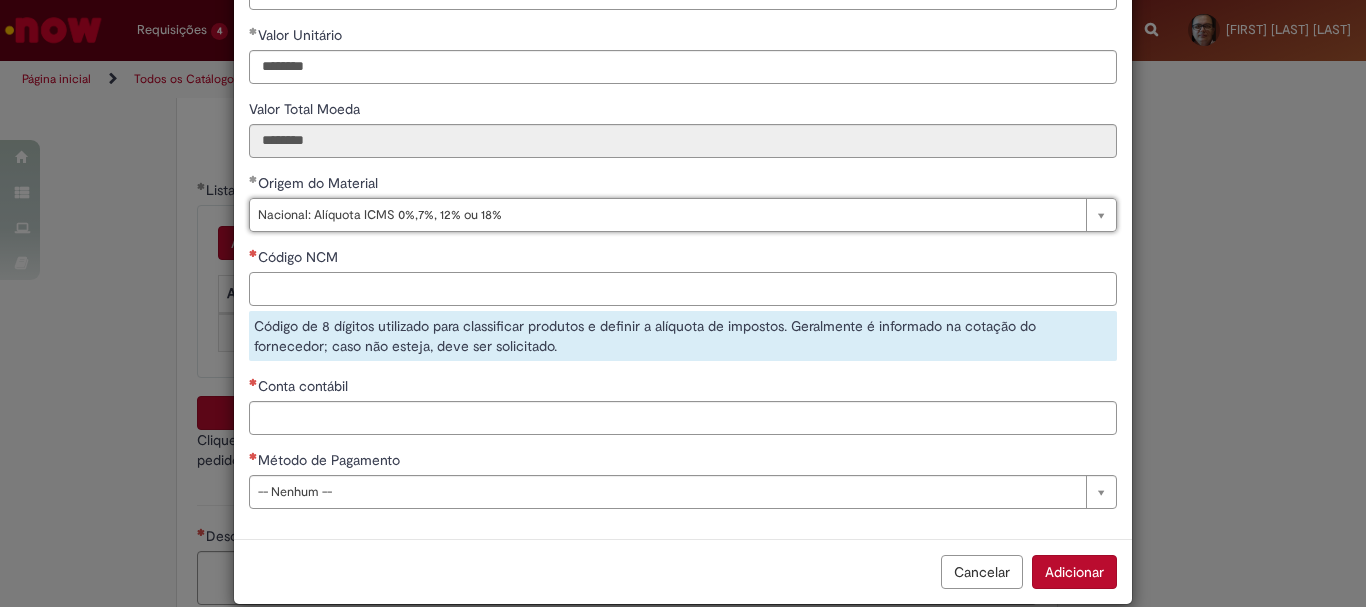 click on "Código NCM" at bounding box center (683, 289) 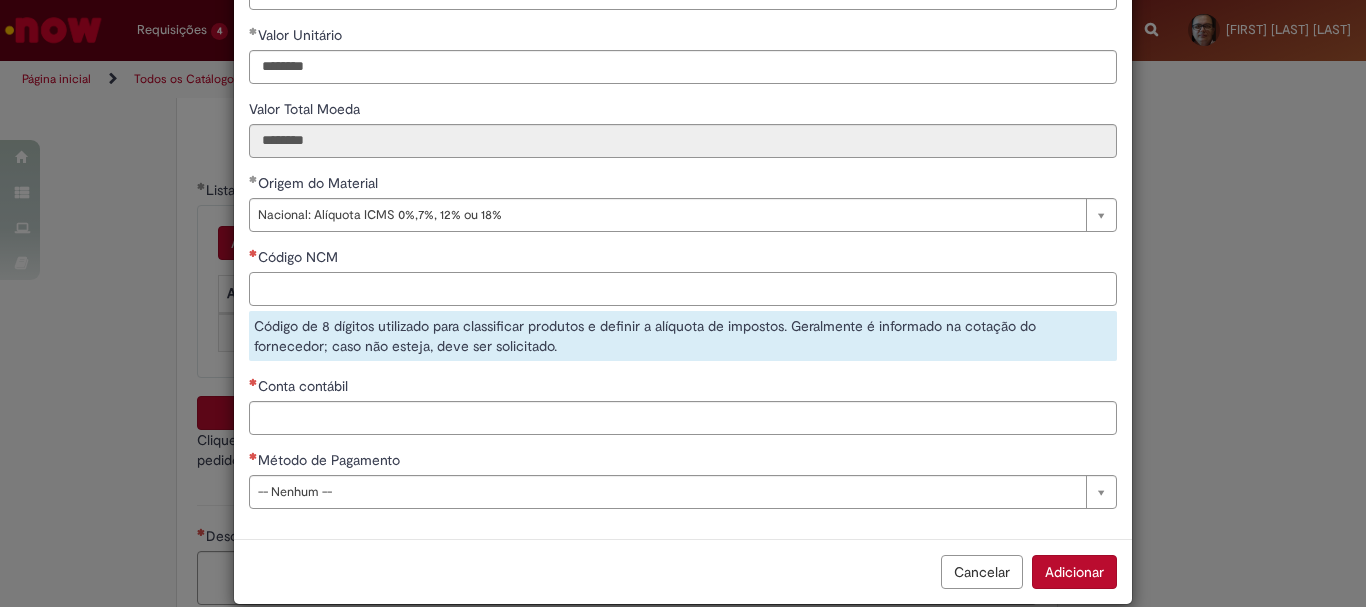 paste on "********" 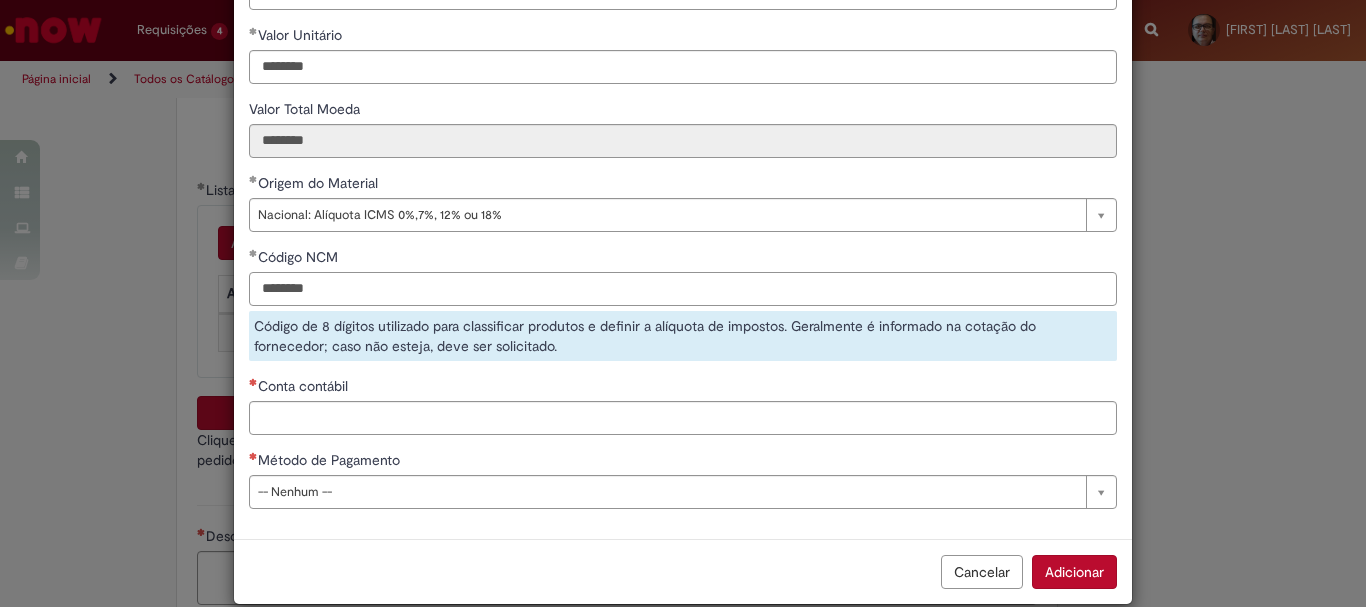 type on "********" 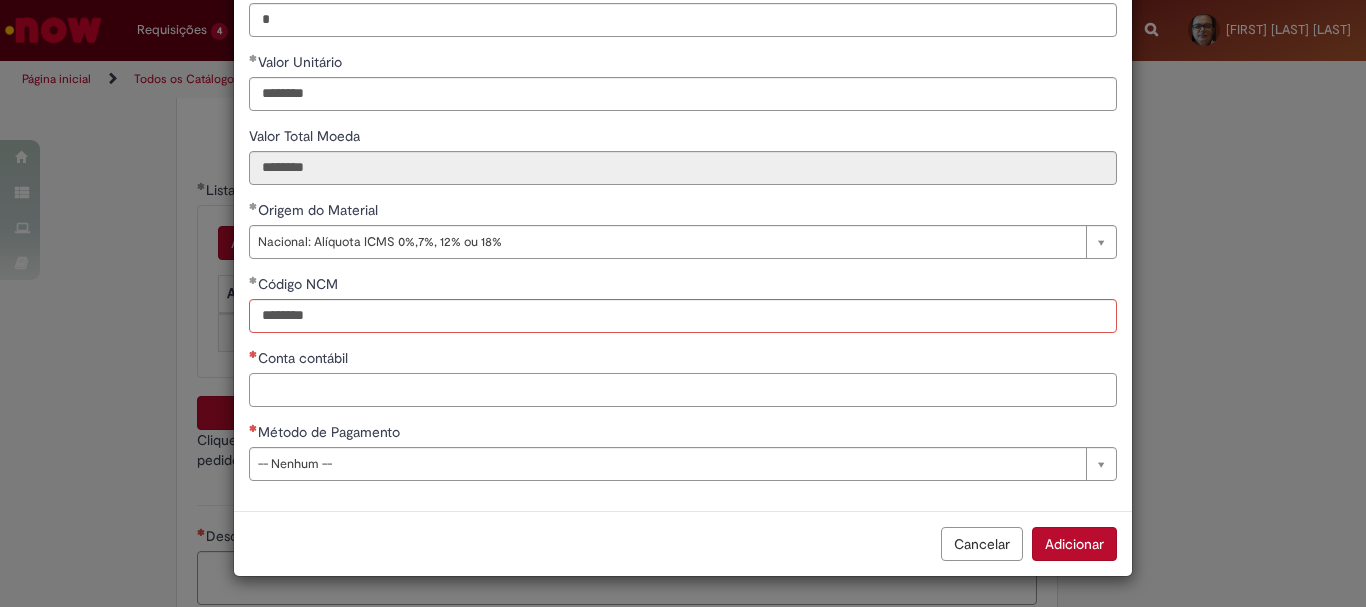 scroll, scrollTop: 273, scrollLeft: 0, axis: vertical 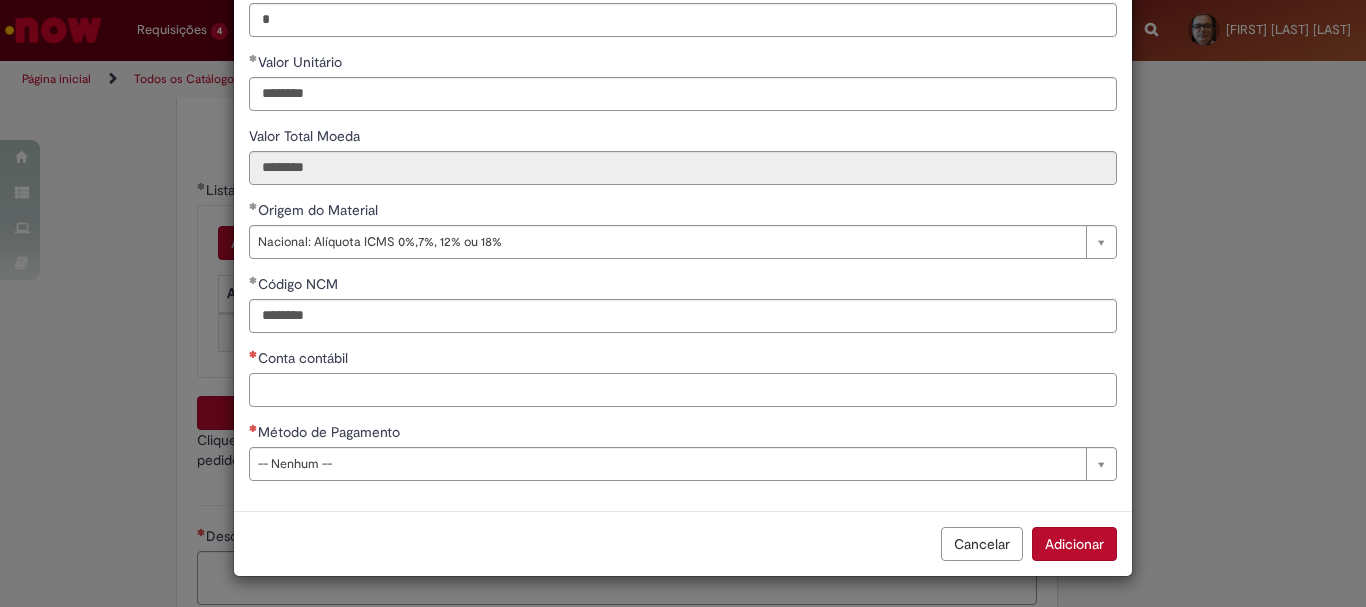 click on "Conta contábil" at bounding box center (683, 390) 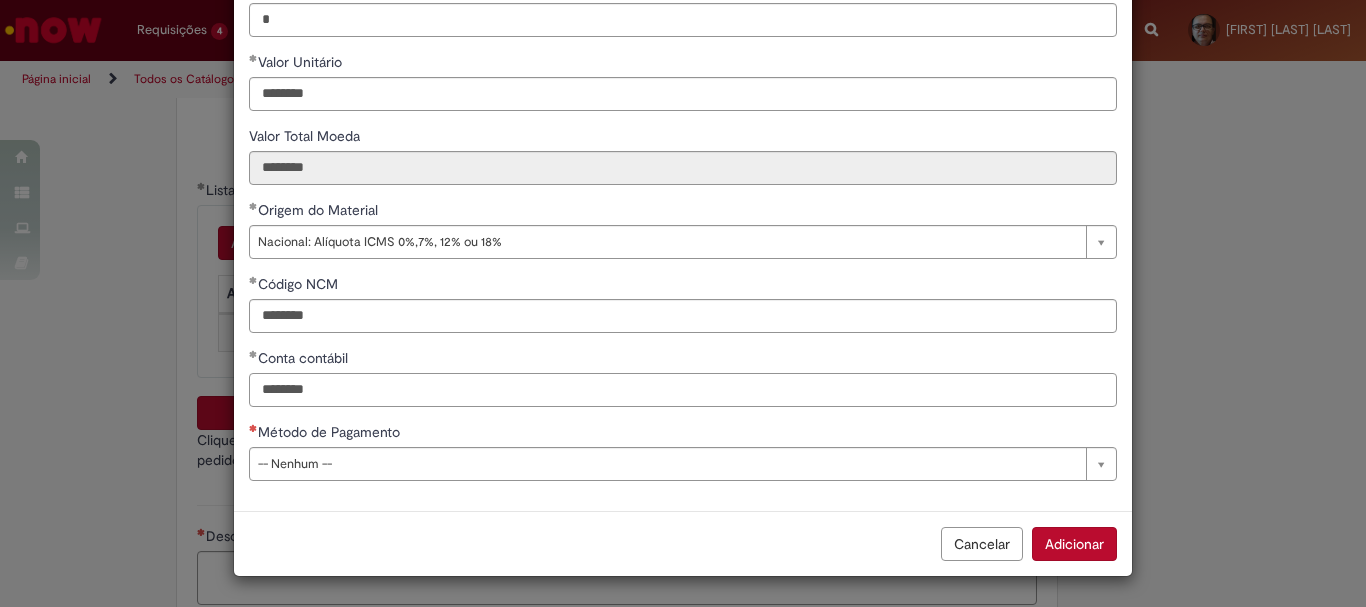 type on "********" 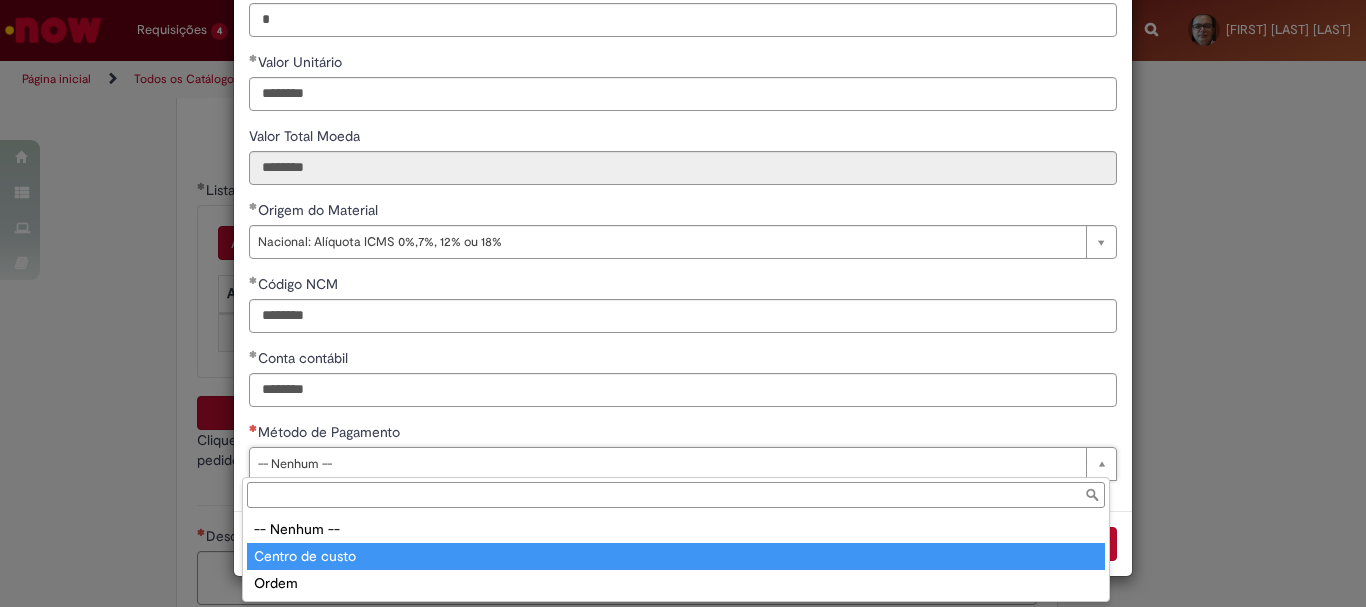 type on "**********" 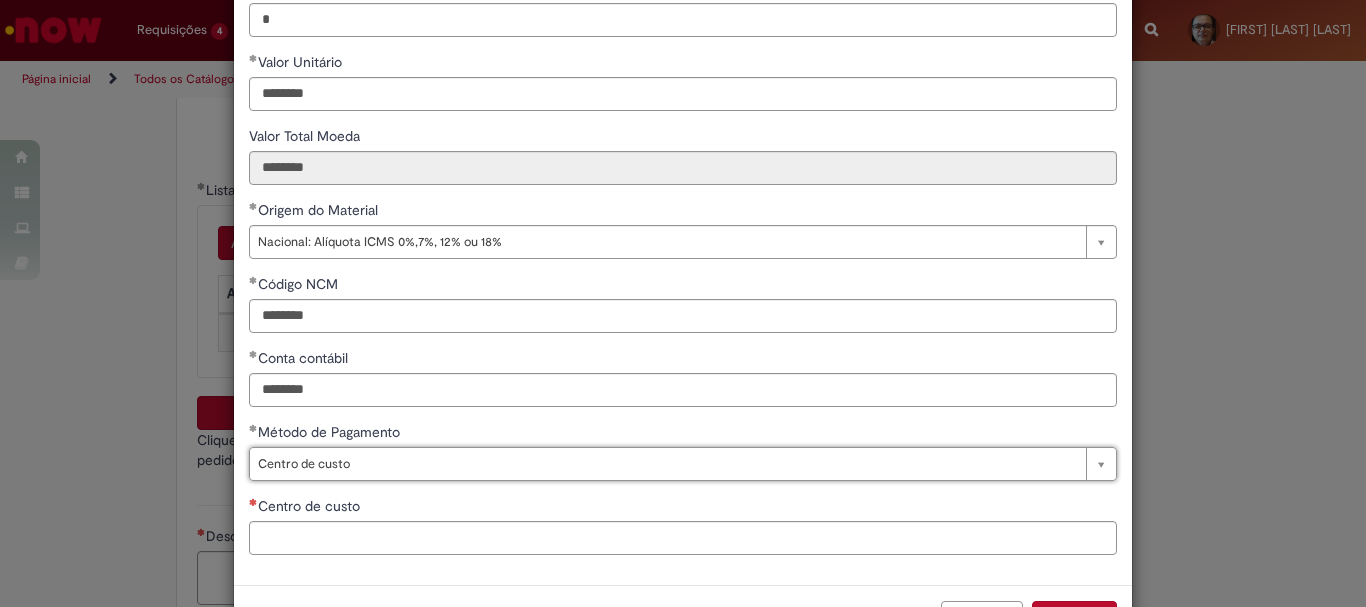 scroll, scrollTop: 347, scrollLeft: 0, axis: vertical 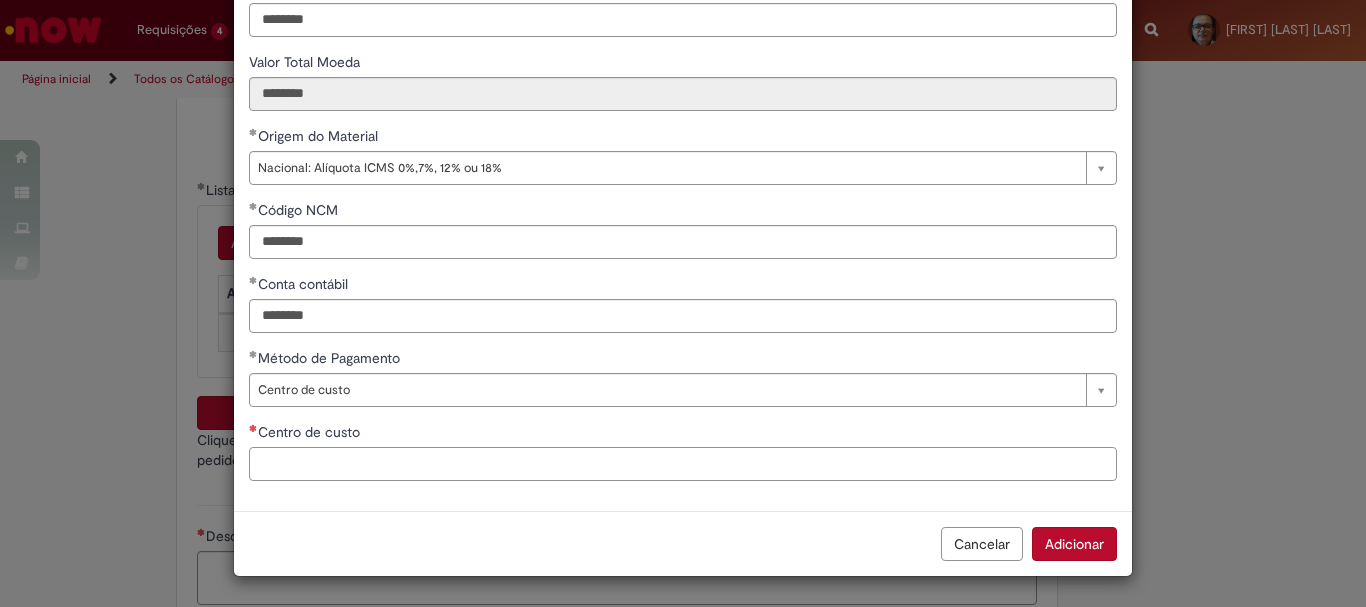 click on "Centro de custo" at bounding box center [683, 464] 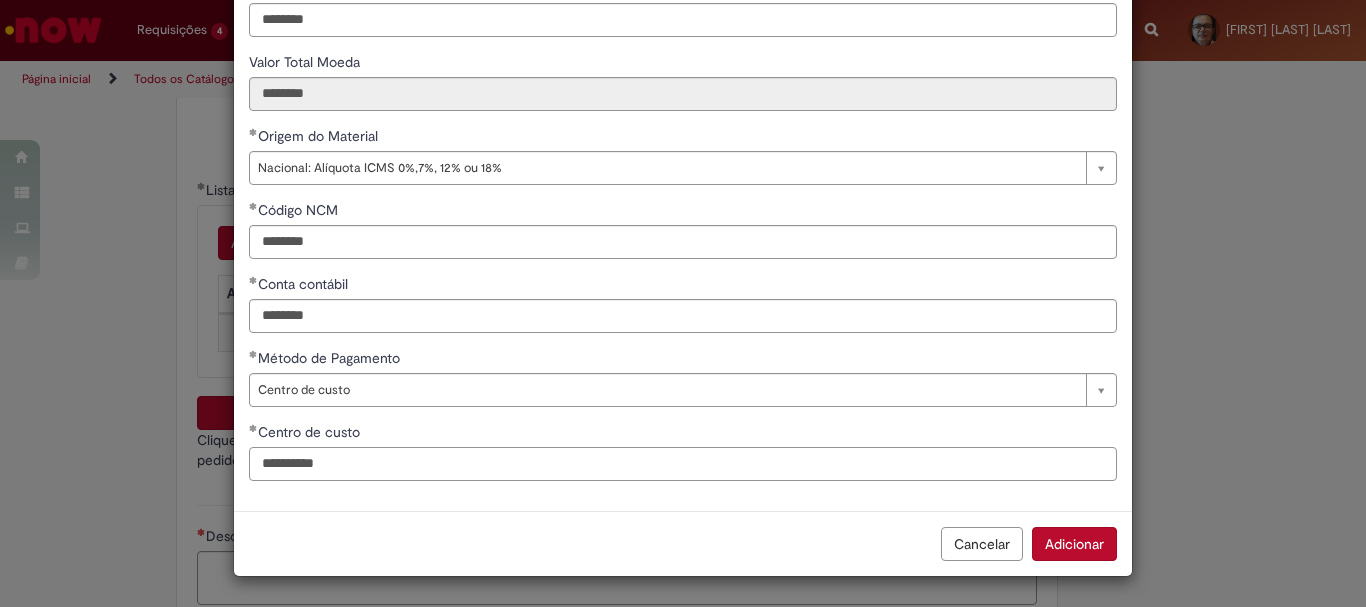 type on "**********" 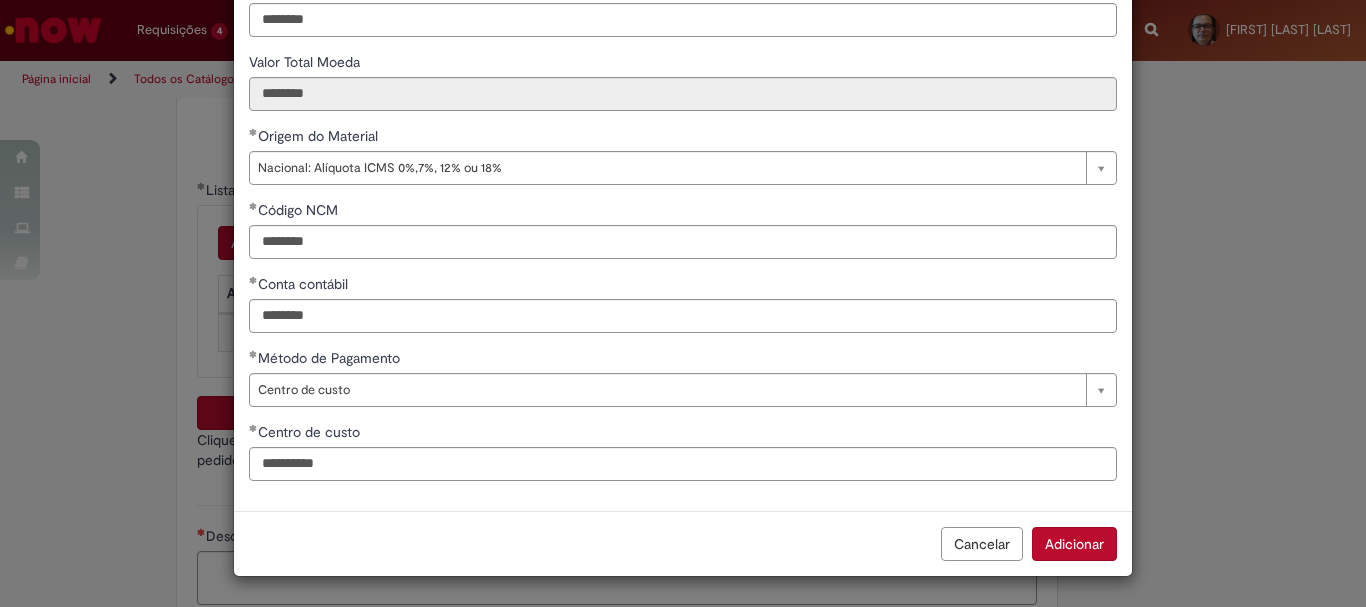click on "Adicionar" at bounding box center (1074, 544) 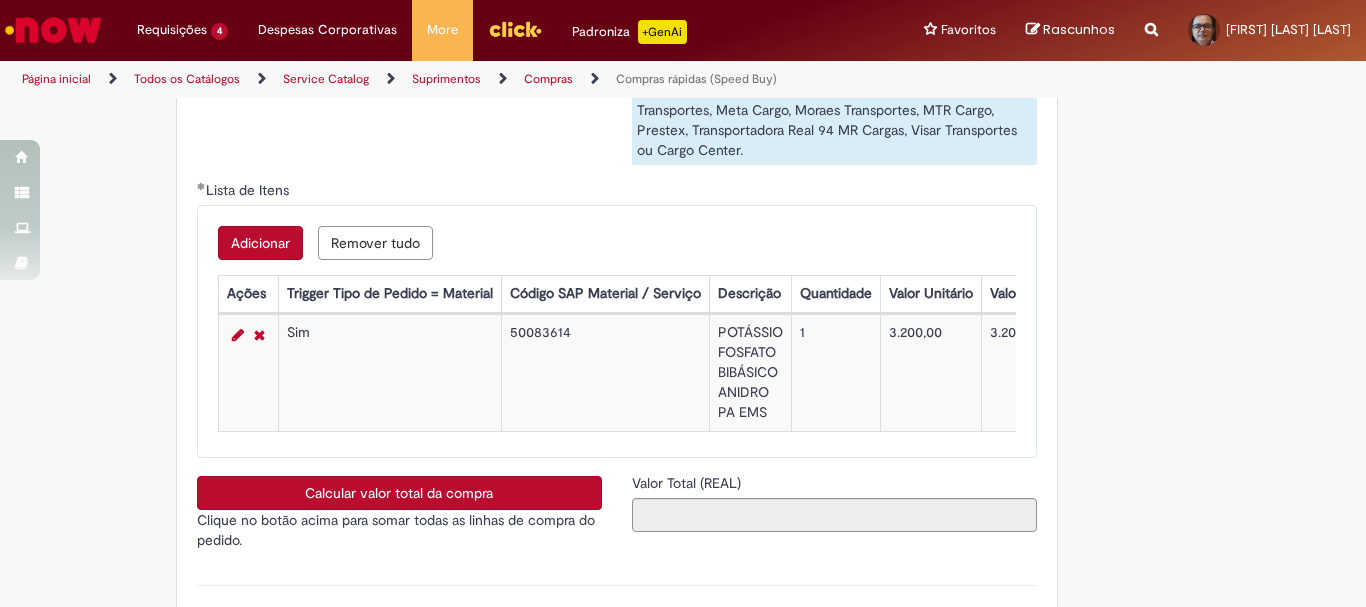 click on "Calcular valor total da compra" at bounding box center [399, 493] 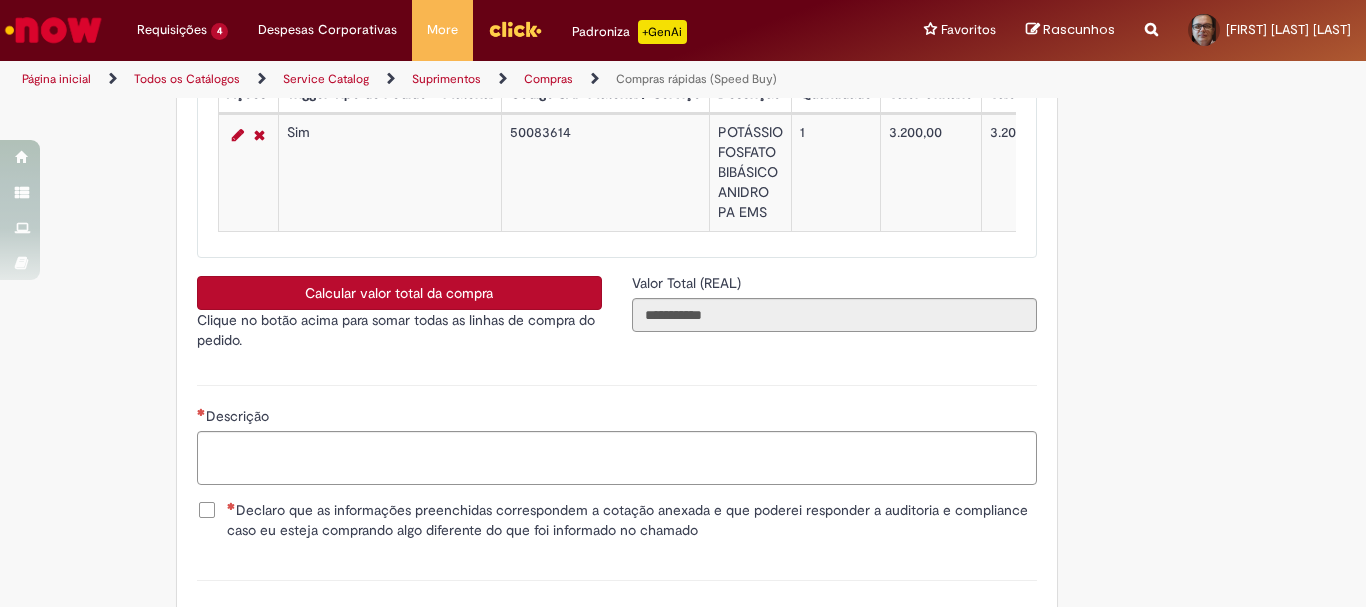 scroll, scrollTop: 3500, scrollLeft: 0, axis: vertical 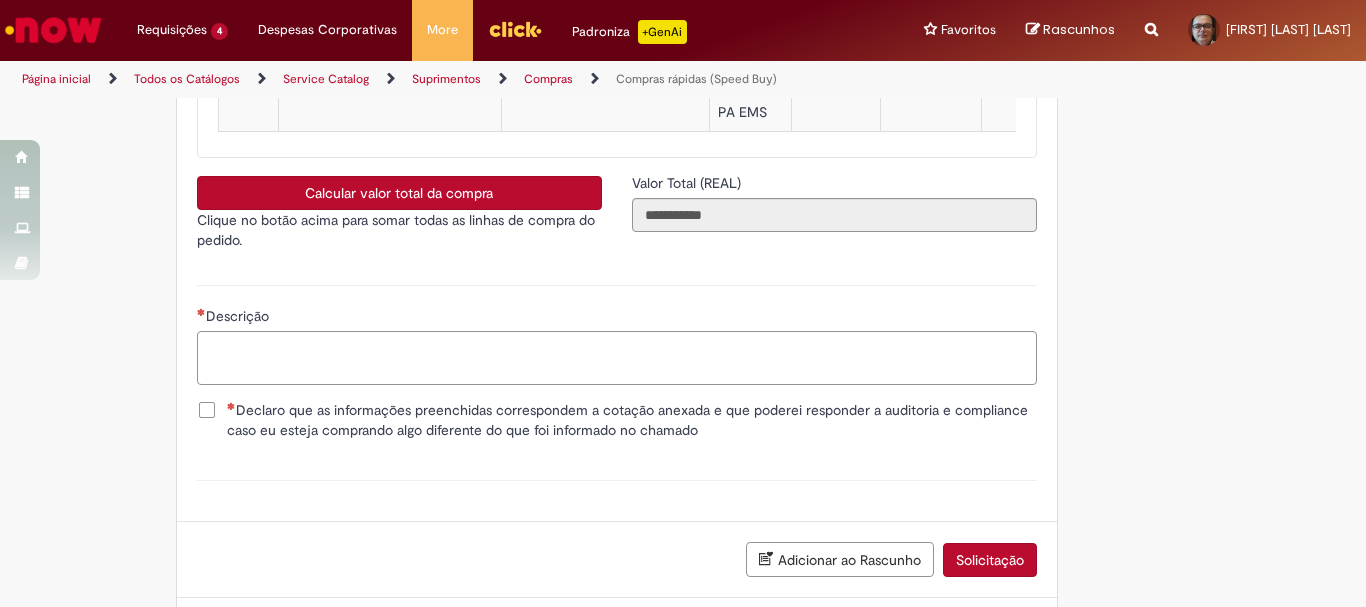 click on "Descrição" at bounding box center [617, 358] 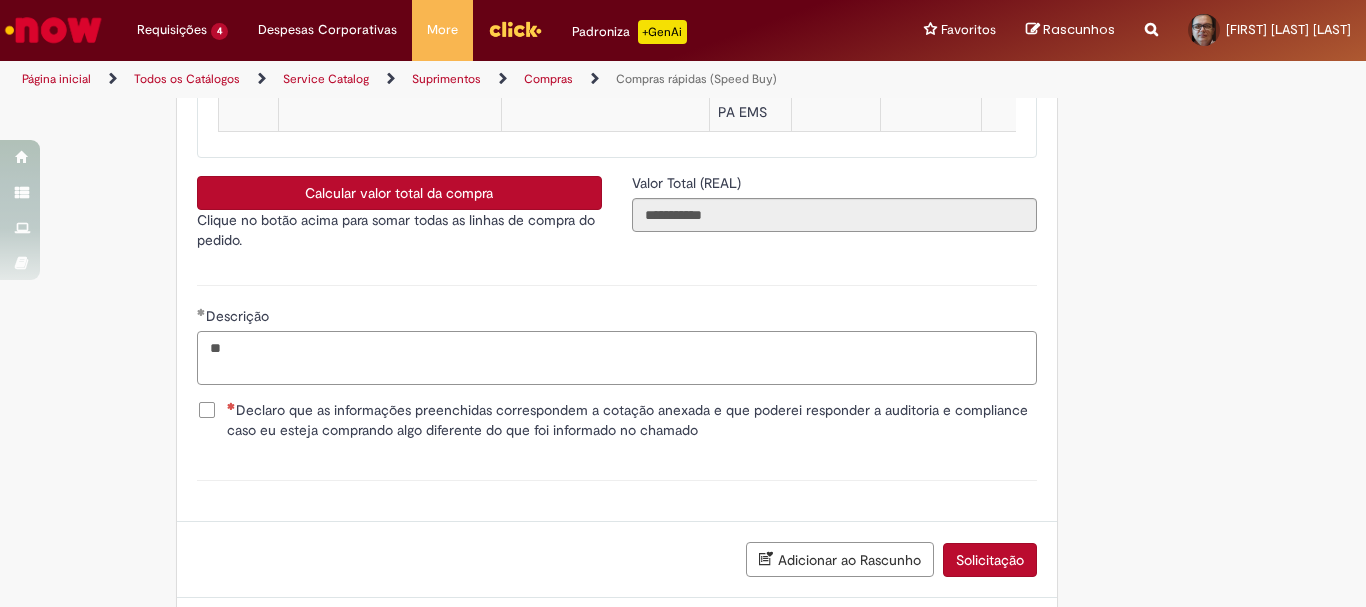 type on "*" 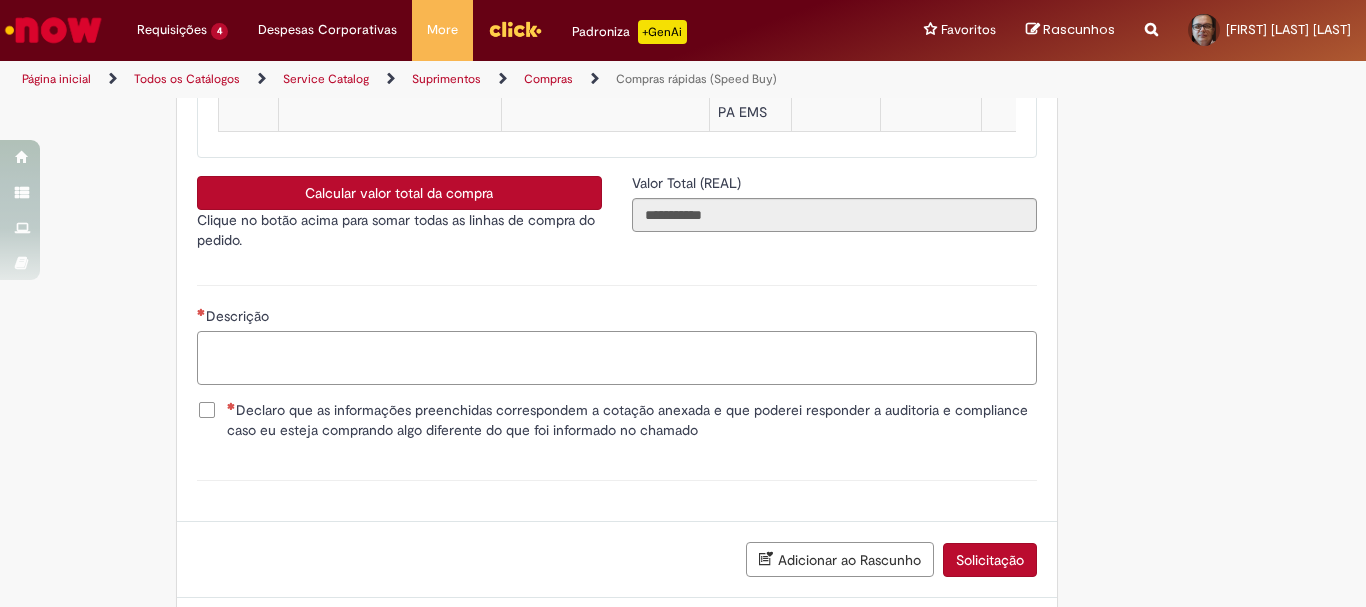 paste on "**********" 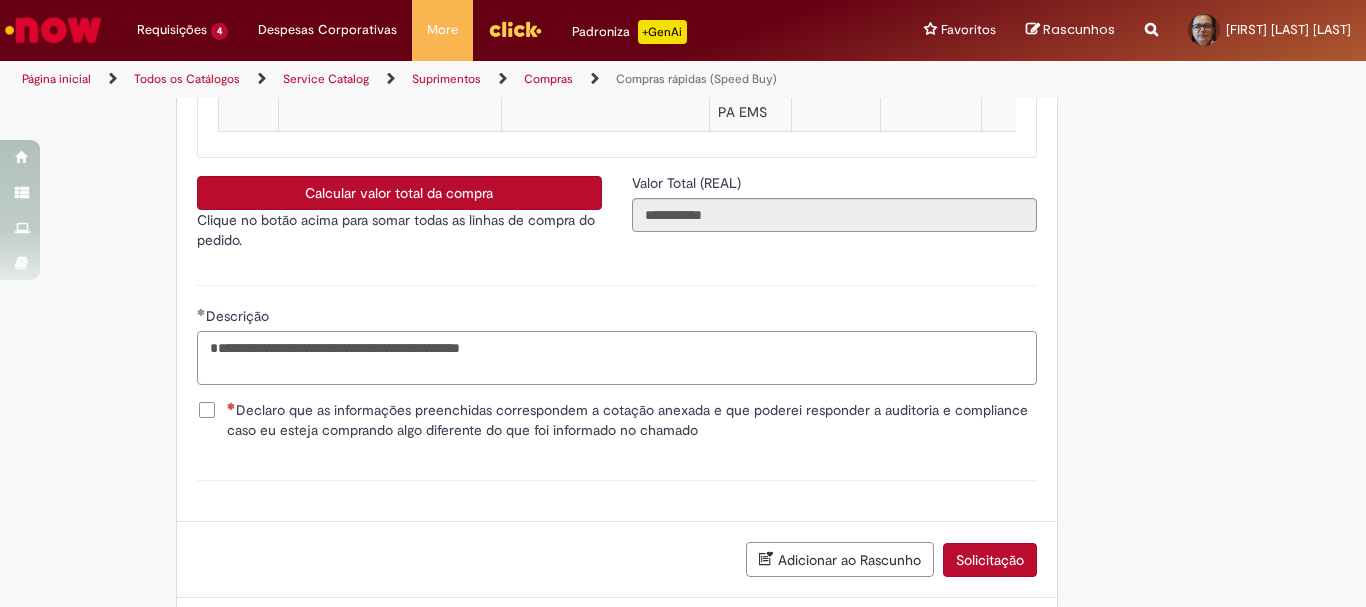 type on "**********" 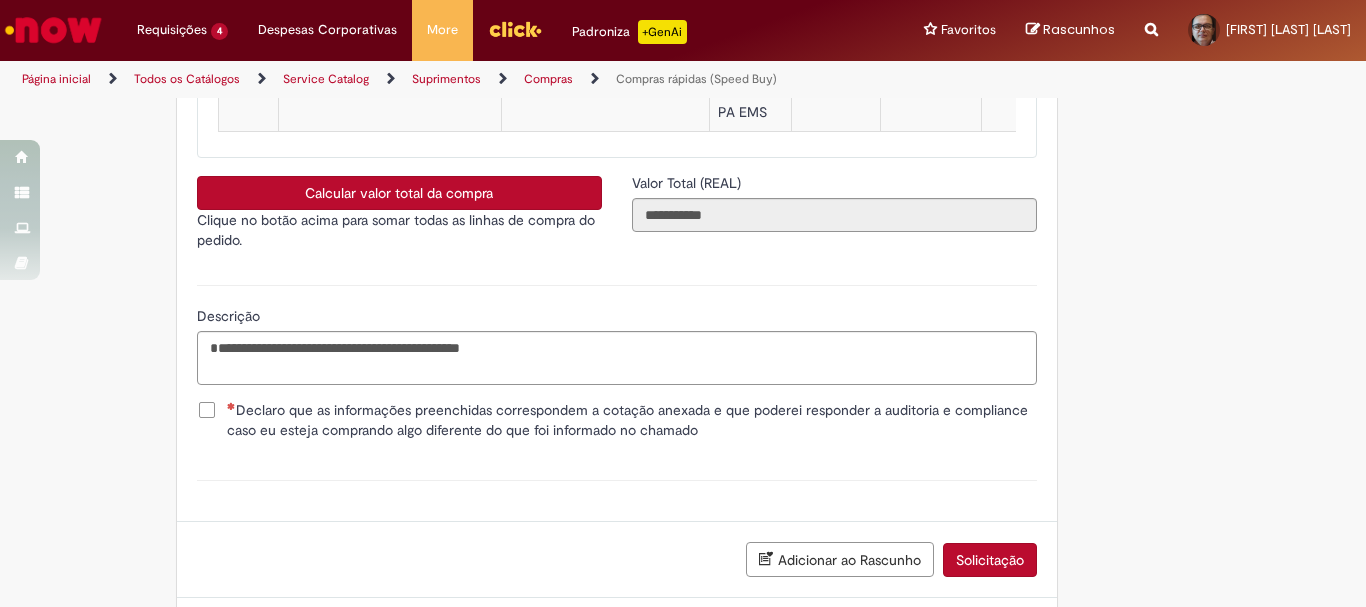 click on "Declaro que as informações preenchidas correspondem a cotação anexada e que poderei responder a auditoria e compliance caso eu esteja comprando algo diferente do que foi informado no chamado" at bounding box center [632, 420] 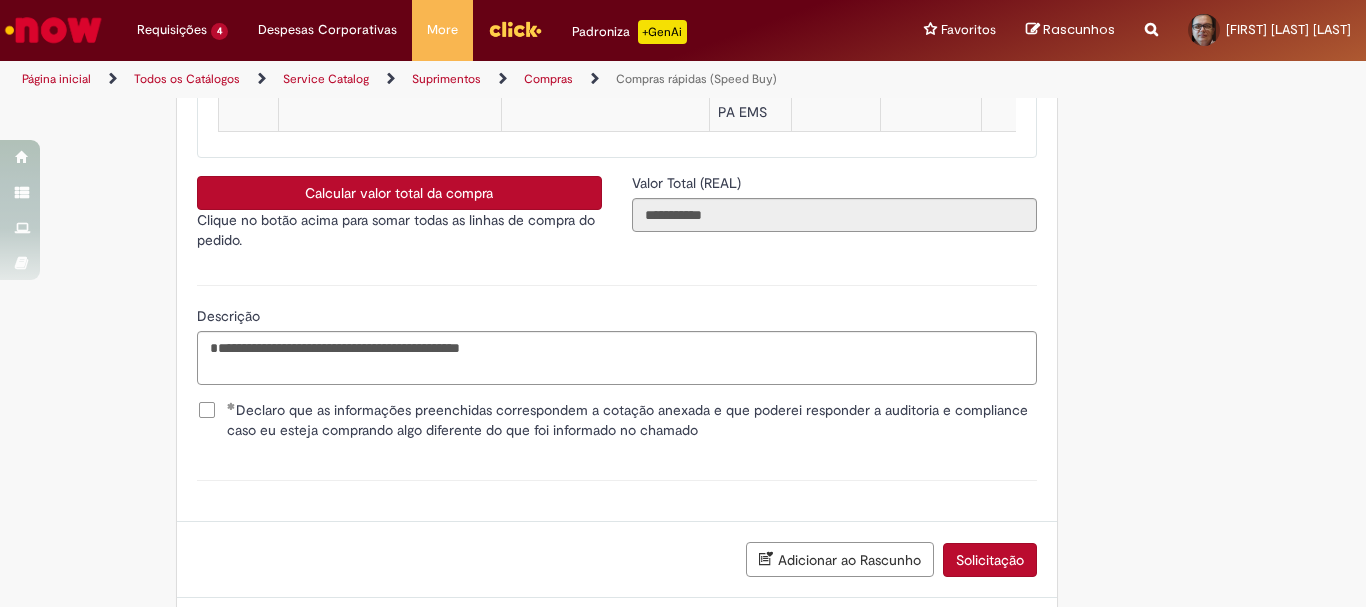 scroll, scrollTop: 3616, scrollLeft: 0, axis: vertical 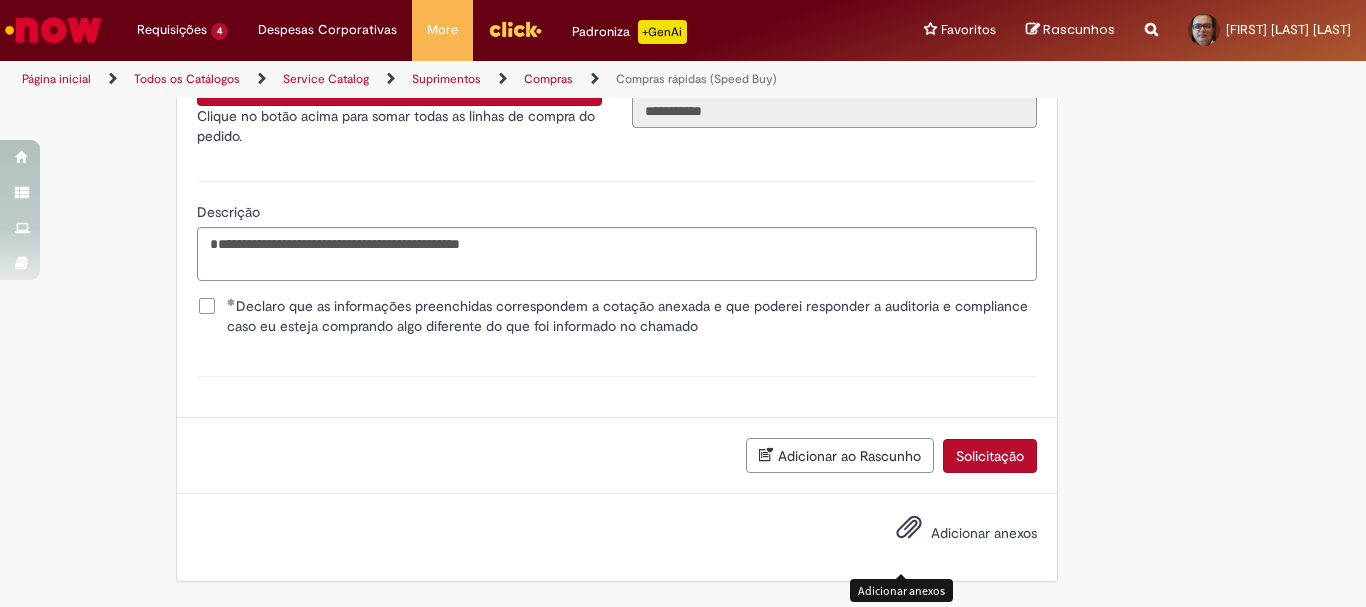 click at bounding box center (909, 528) 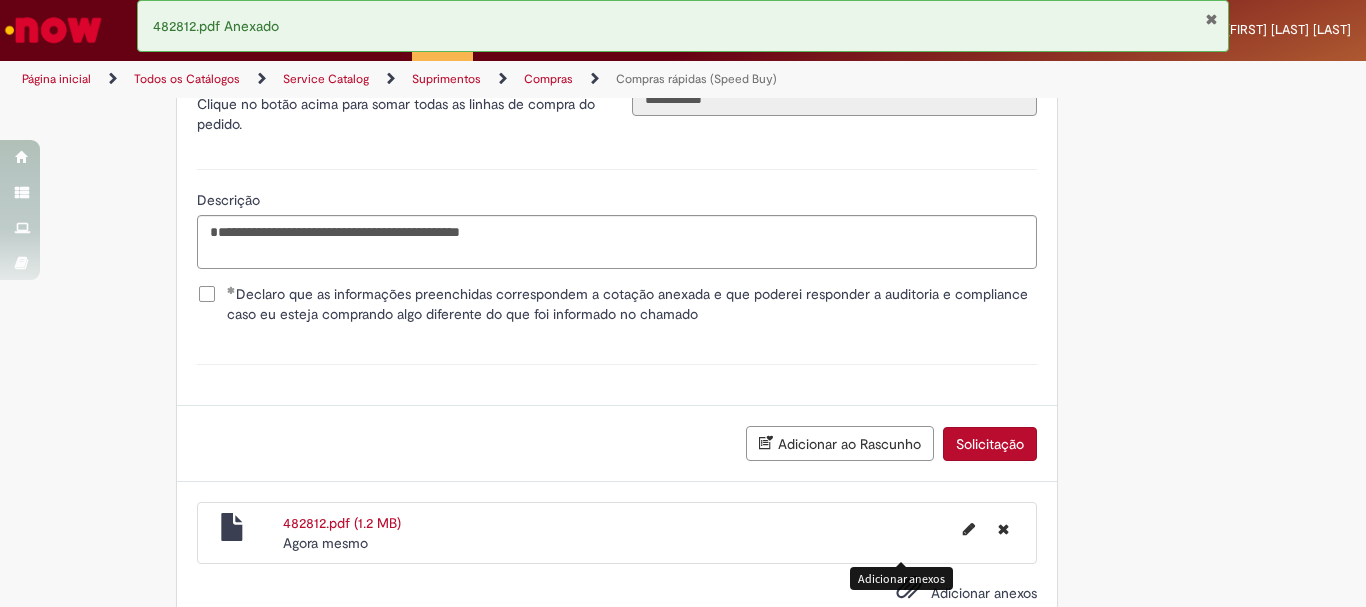 scroll, scrollTop: 3688, scrollLeft: 0, axis: vertical 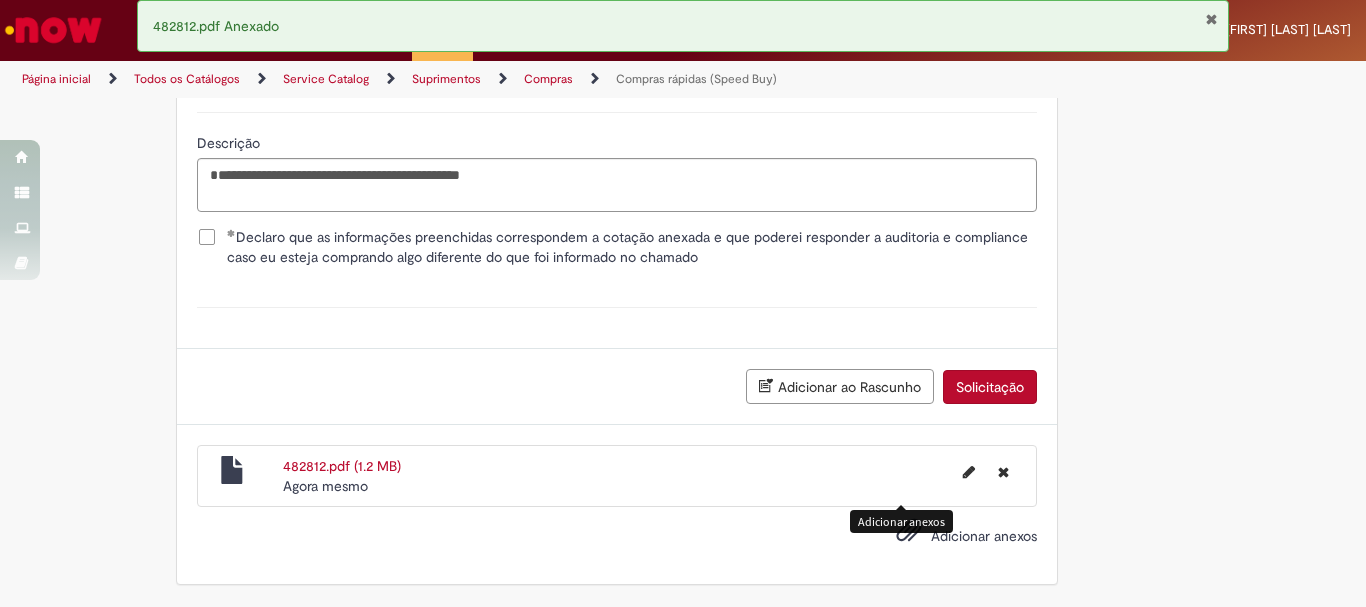 click on "Solicitação" at bounding box center [990, 387] 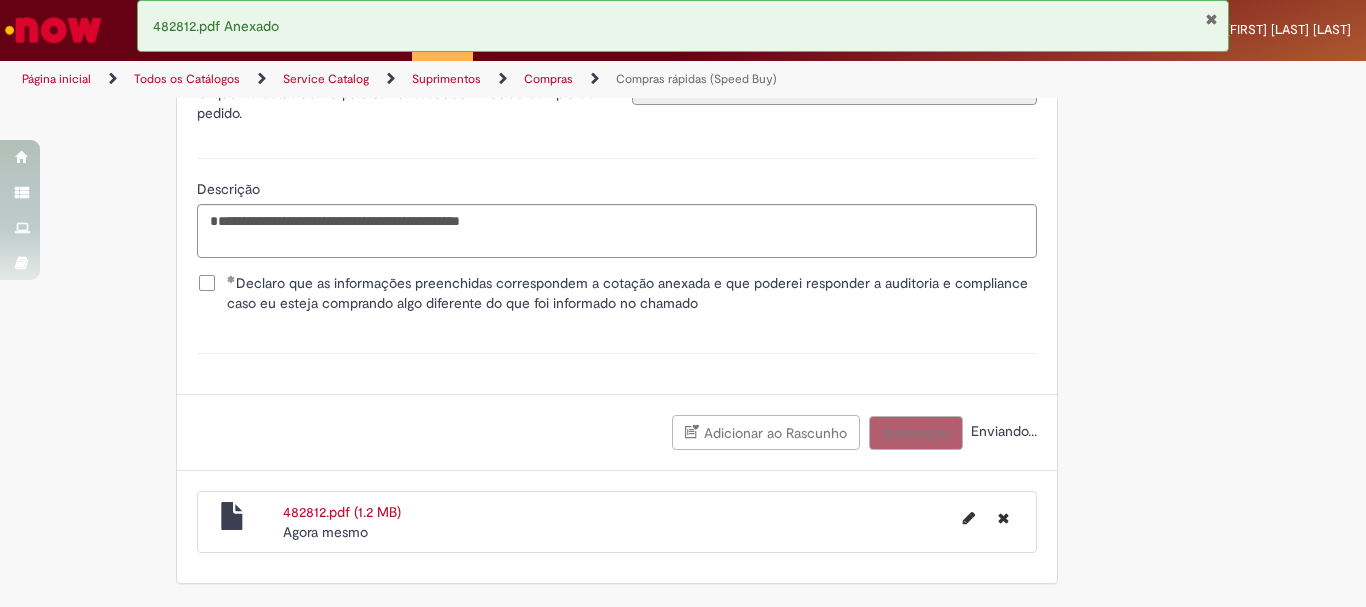 scroll, scrollTop: 3642, scrollLeft: 0, axis: vertical 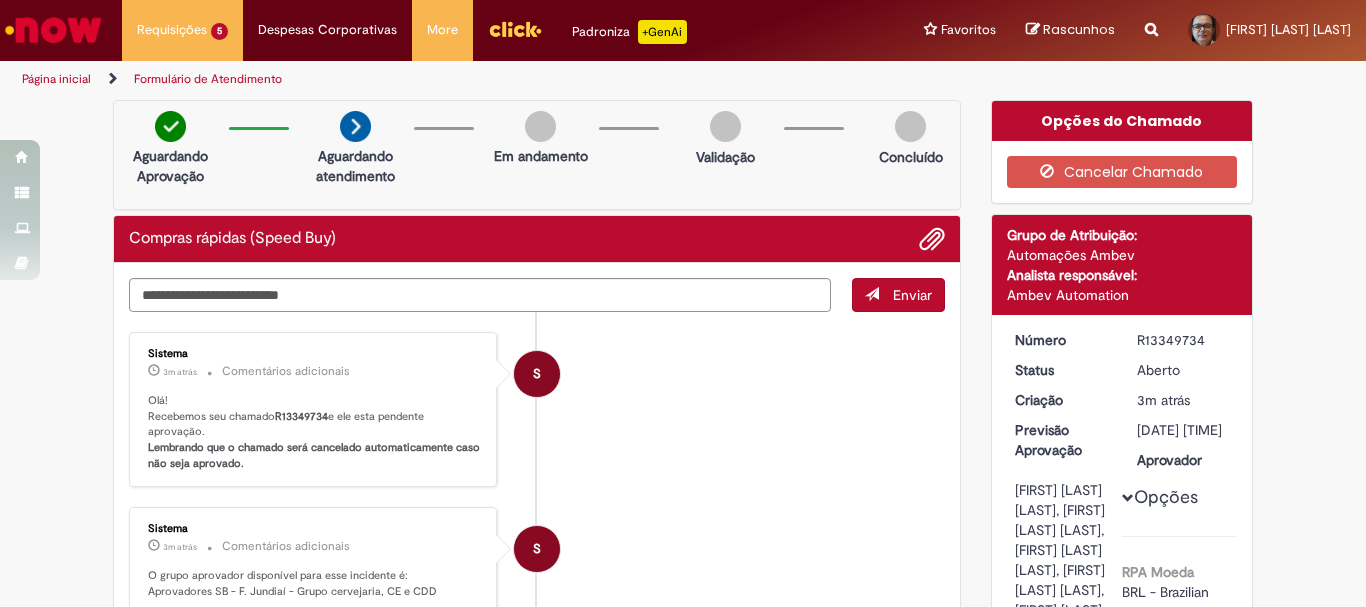 click on "[REFERENCE]" at bounding box center [1183, 340] 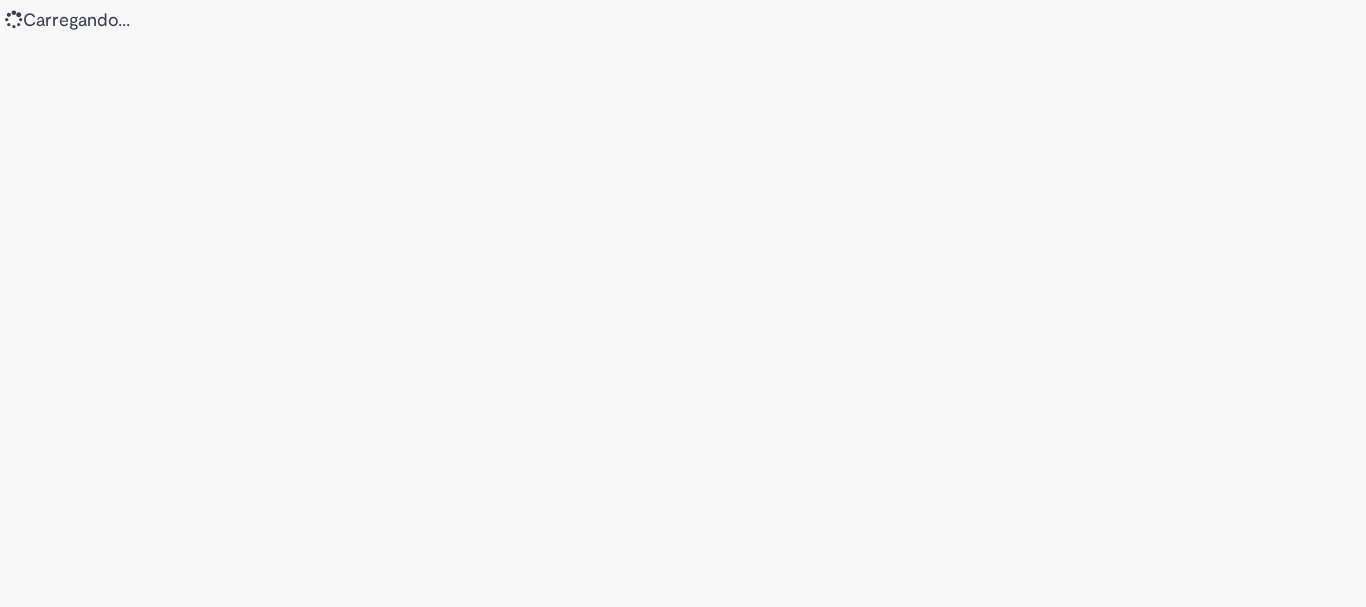 scroll, scrollTop: 0, scrollLeft: 0, axis: both 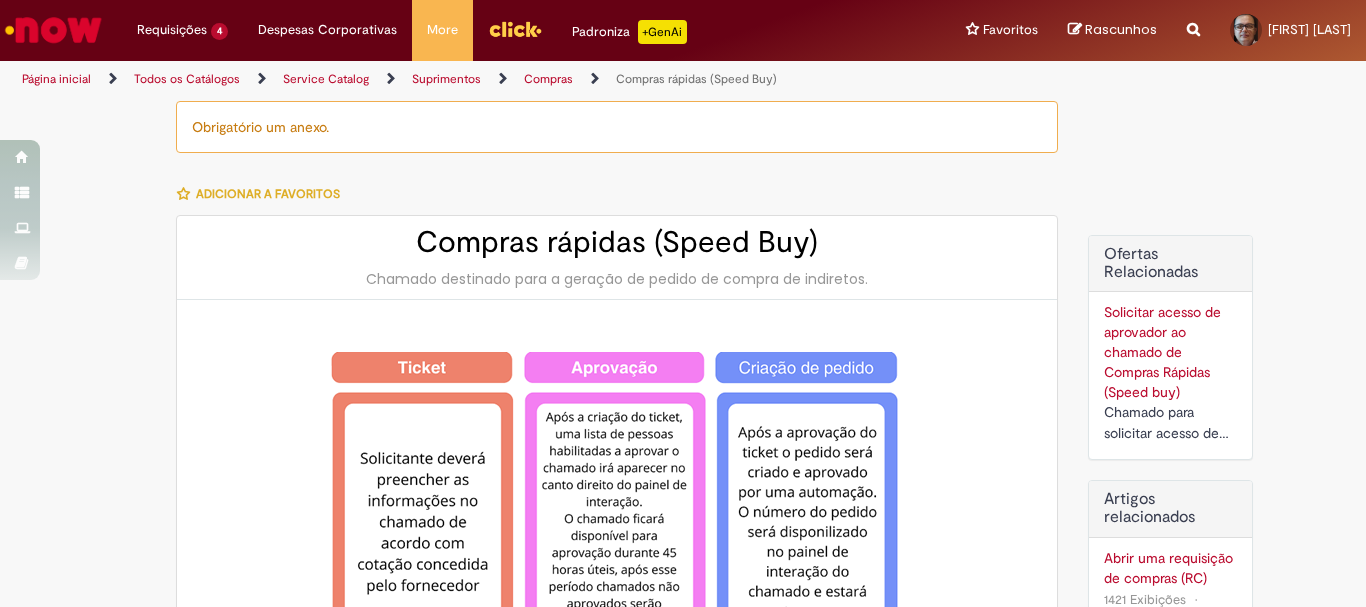 type on "********" 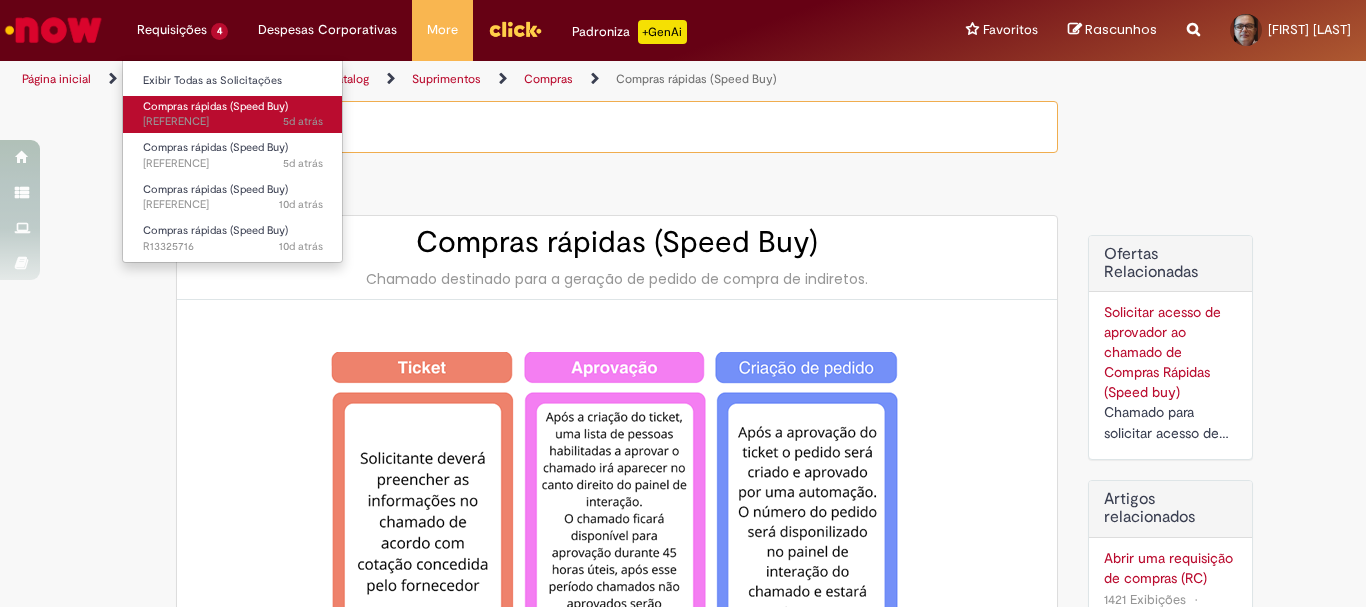 click on "Compras rápidas (Speed Buy)" at bounding box center [215, 106] 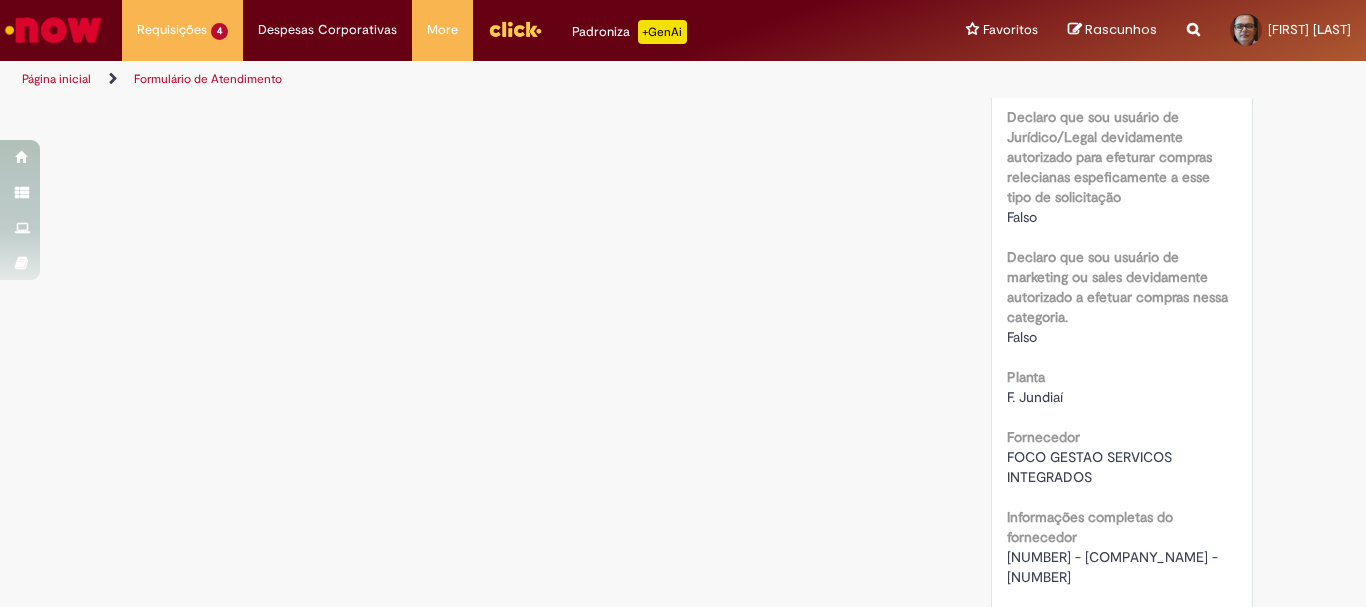scroll, scrollTop: 1115, scrollLeft: 0, axis: vertical 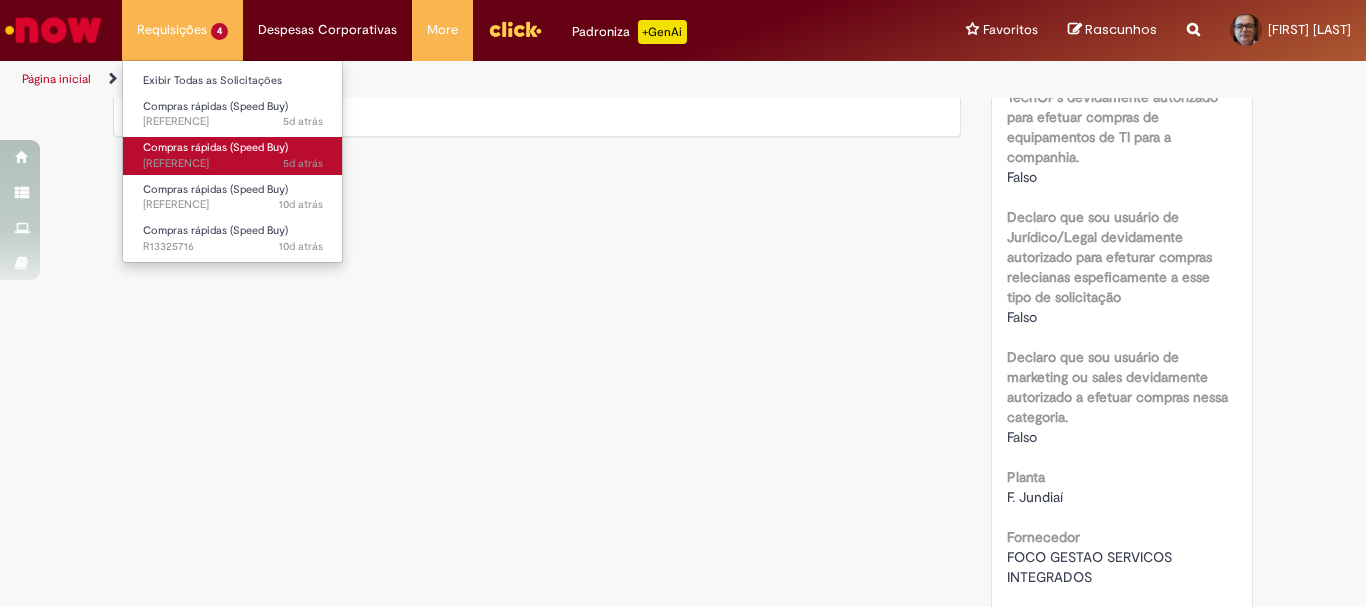 click on "5d atrás 5 dias atrás  [REFERENCE]" at bounding box center (233, 164) 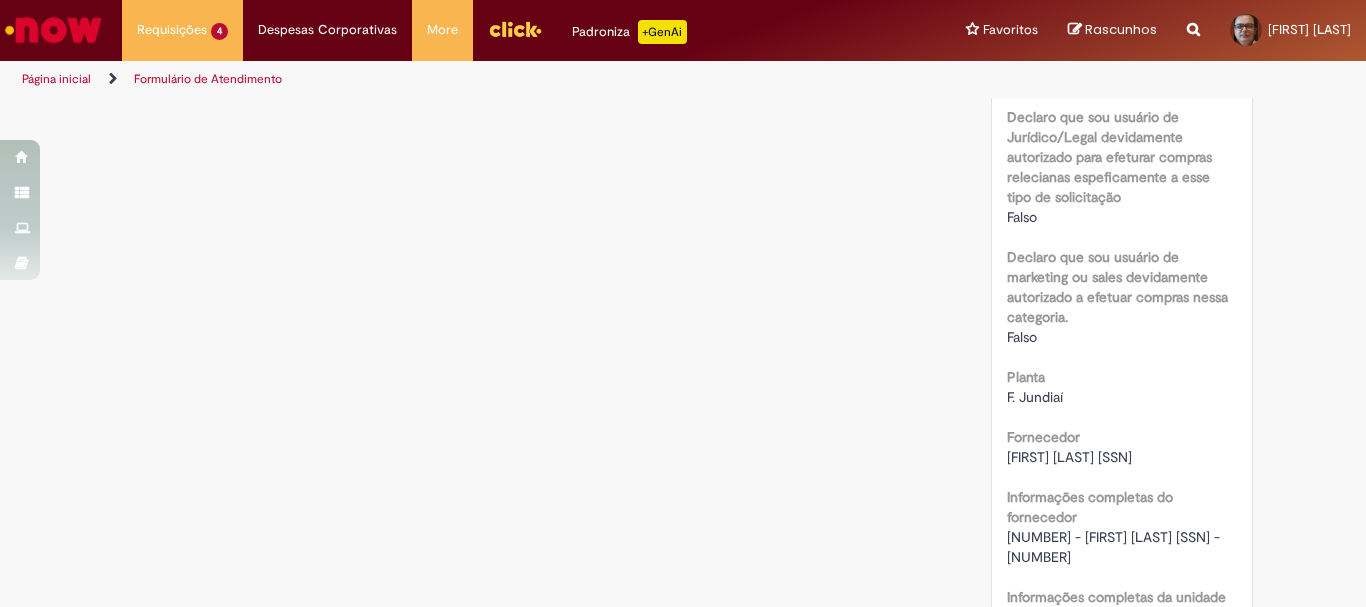 scroll, scrollTop: 1315, scrollLeft: 0, axis: vertical 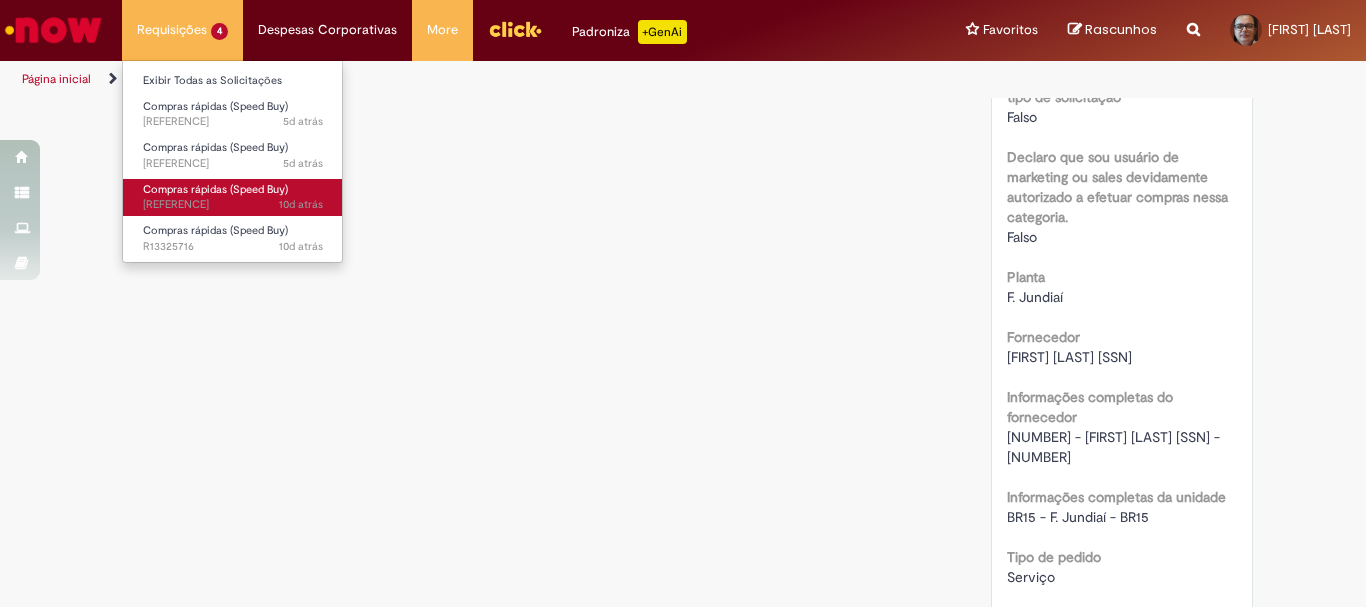click on "10d atrás 10 dias atrás  [REFERENCE]" at bounding box center (233, 205) 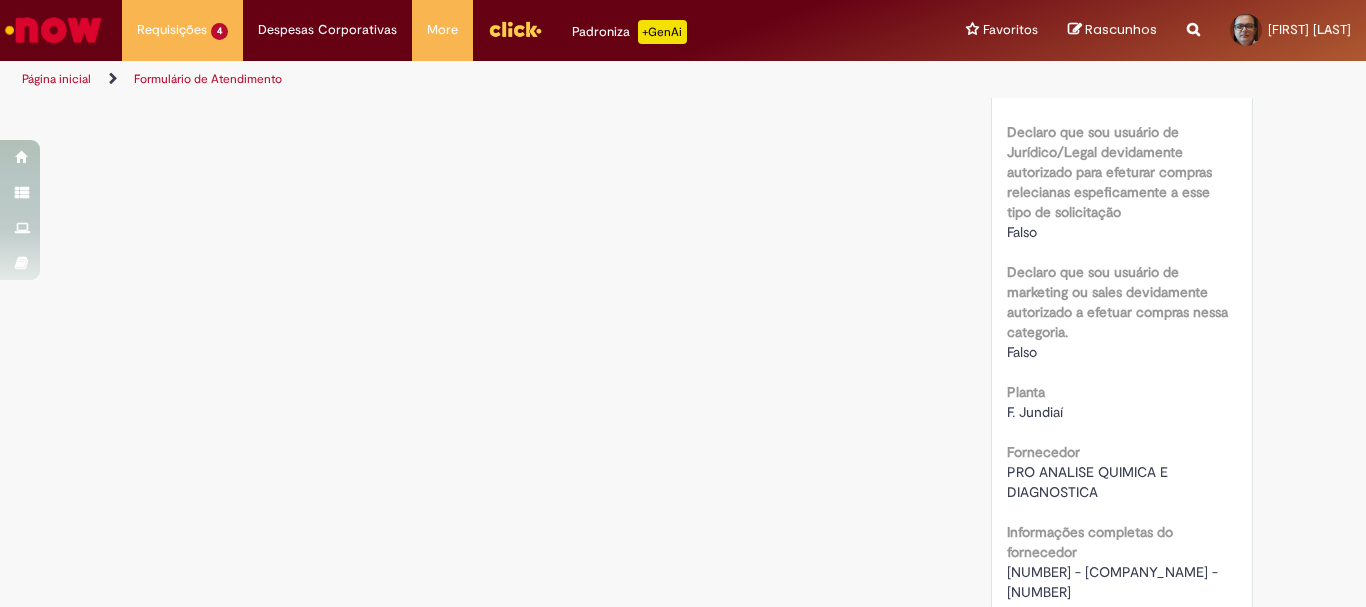 scroll, scrollTop: 1300, scrollLeft: 0, axis: vertical 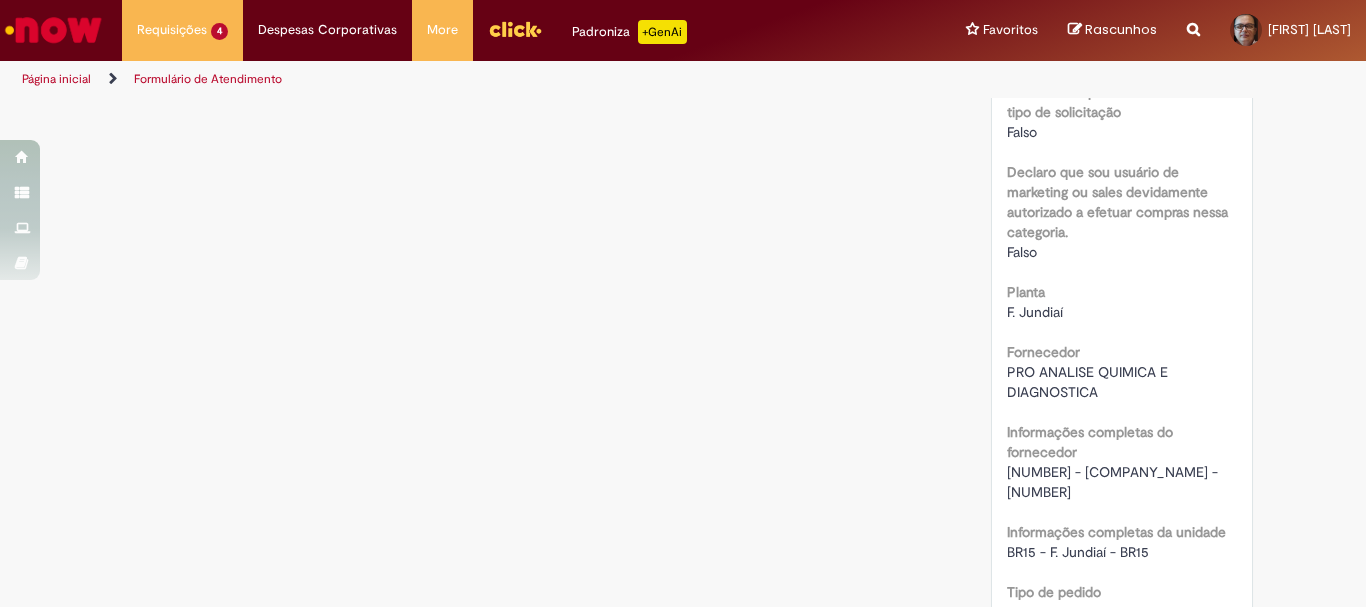click on "[NUMBER] - [COMPANY_NAME] - [NUMBER]" at bounding box center [1114, 482] 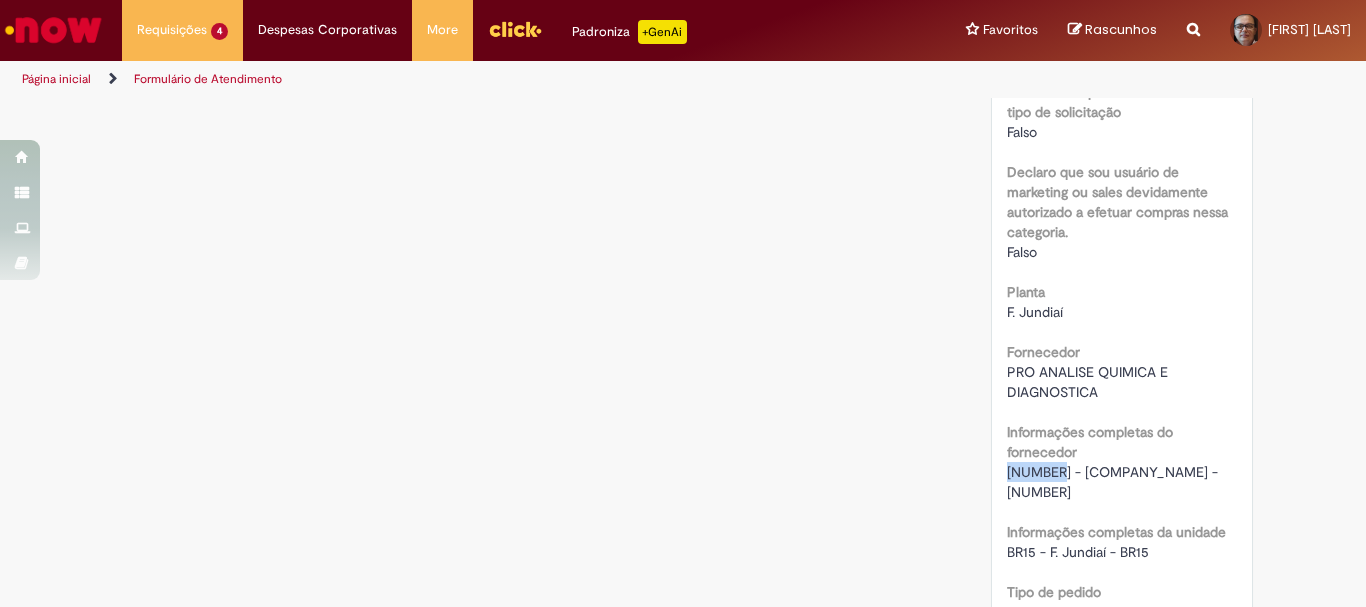 click on "[NUMBER] - [COMPANY_NAME] - [NUMBER]" at bounding box center [1114, 482] 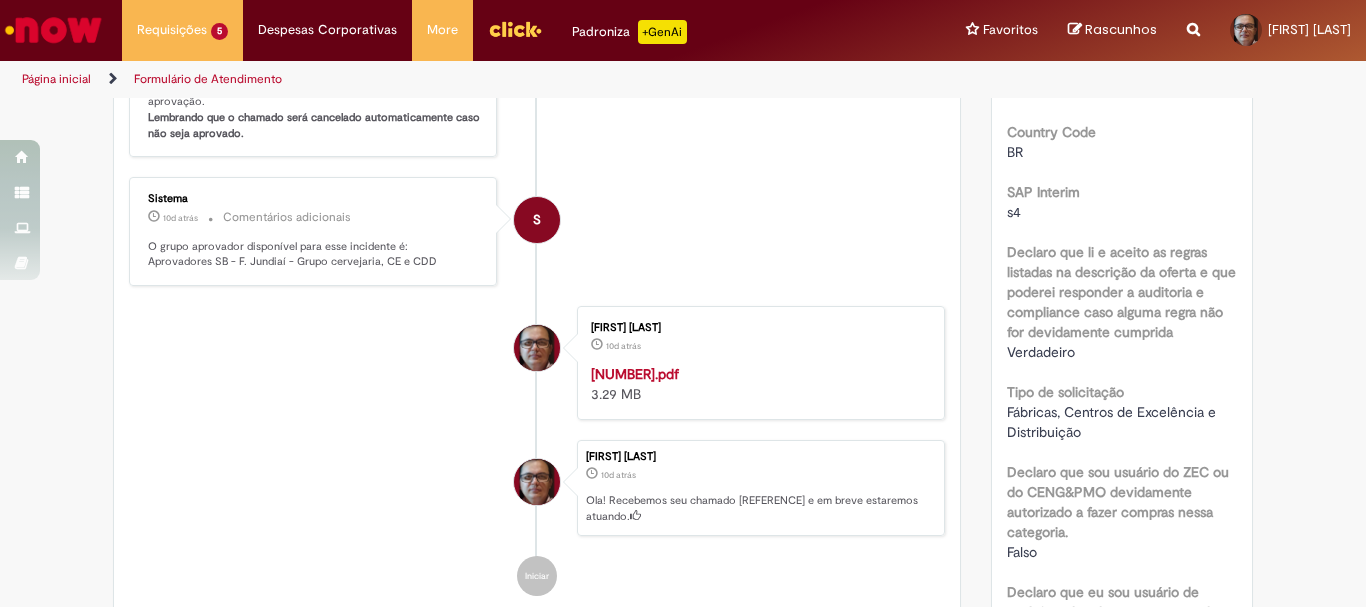 scroll, scrollTop: 200, scrollLeft: 0, axis: vertical 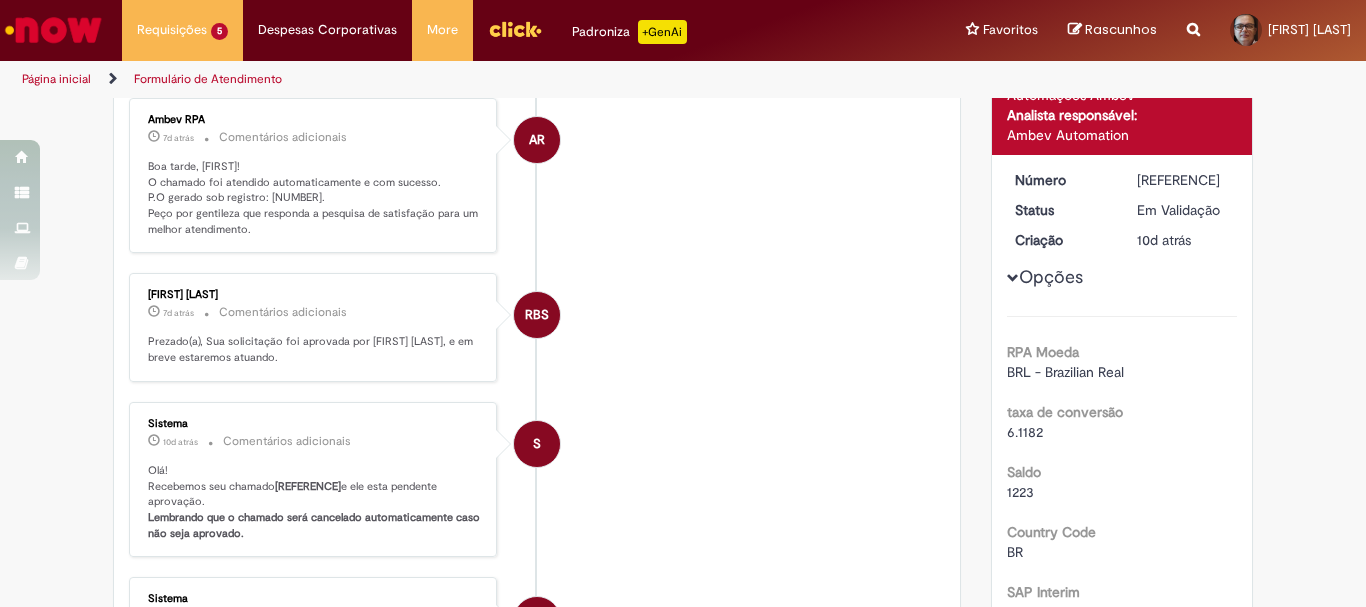 click on "Página inicial" at bounding box center [56, 79] 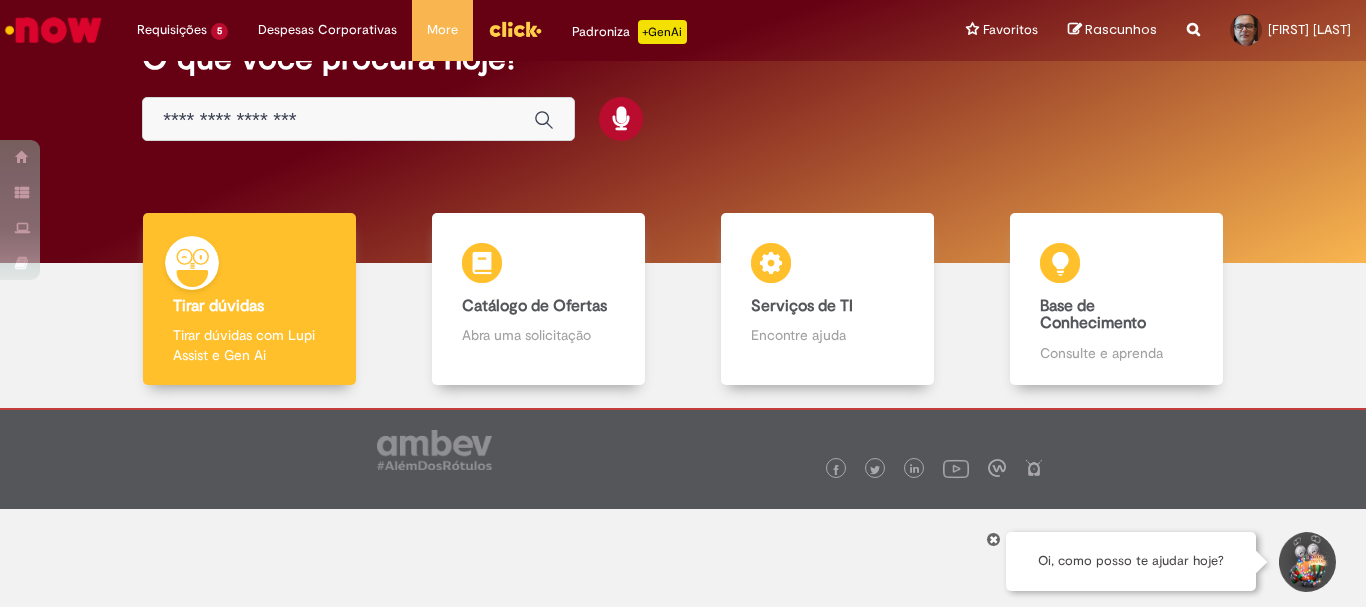 scroll, scrollTop: 0, scrollLeft: 0, axis: both 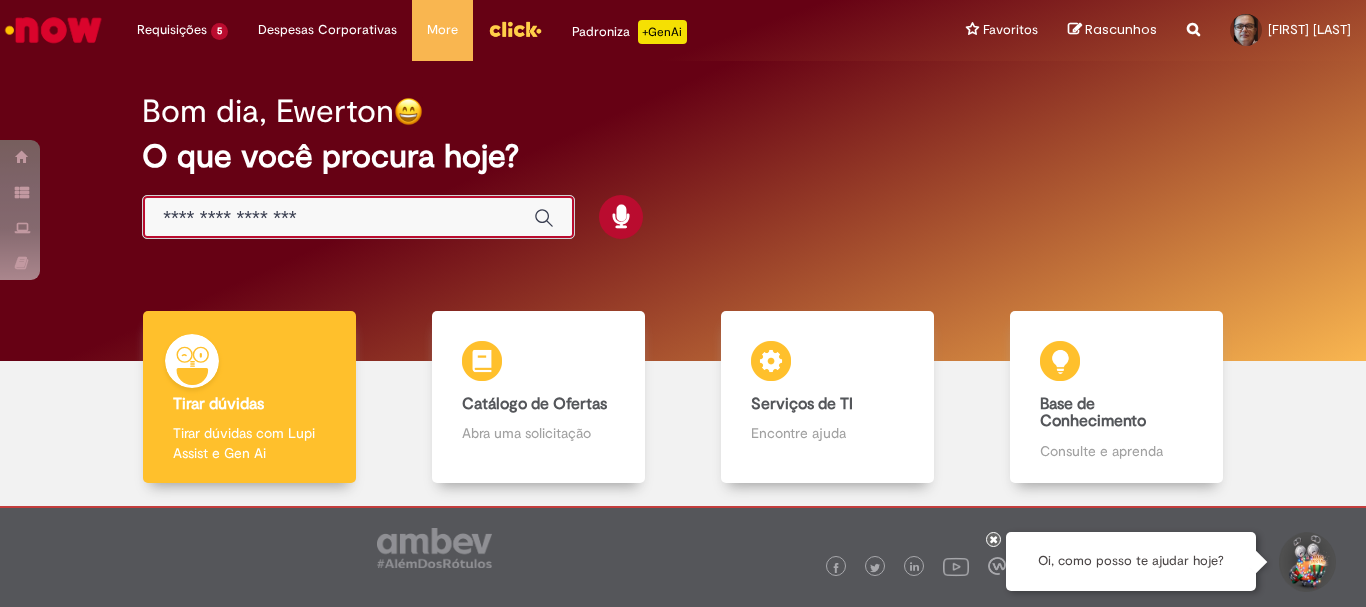 click at bounding box center [338, 218] 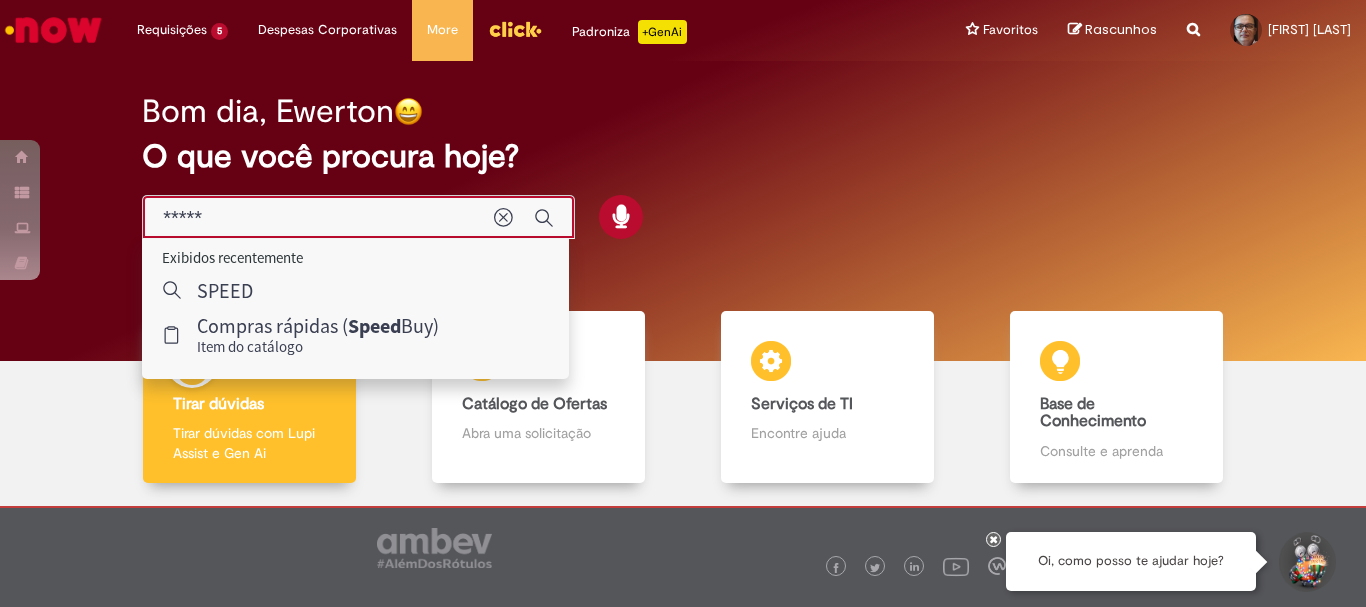 type on "*****" 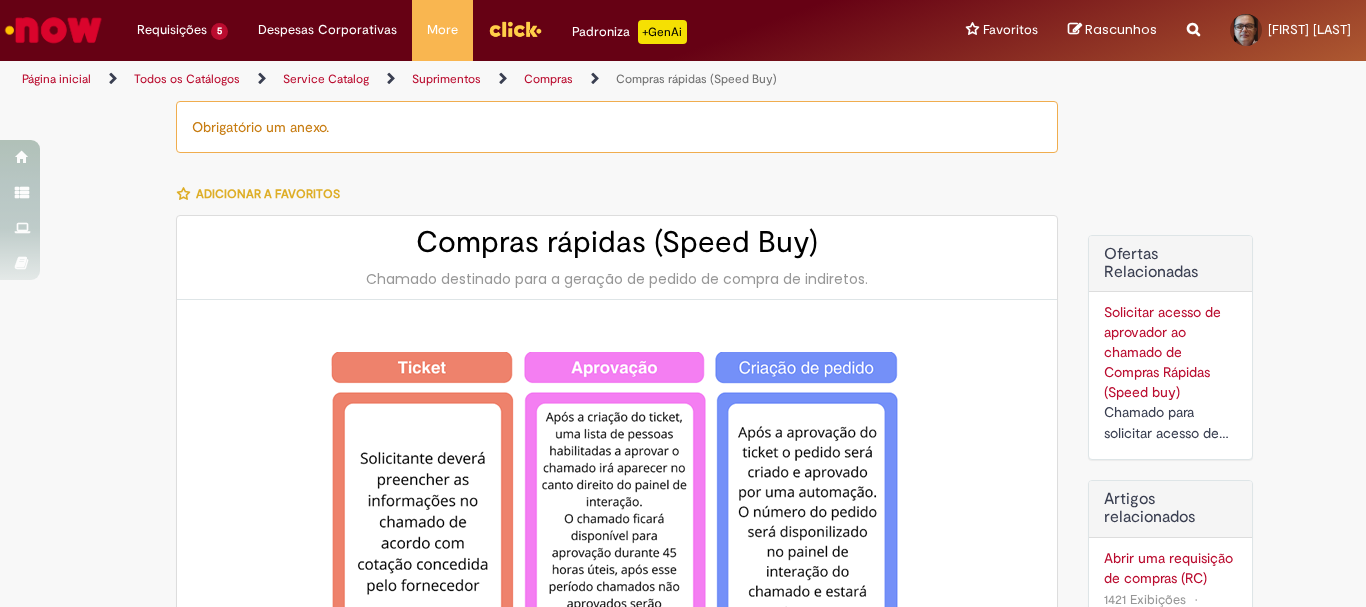 type on "********" 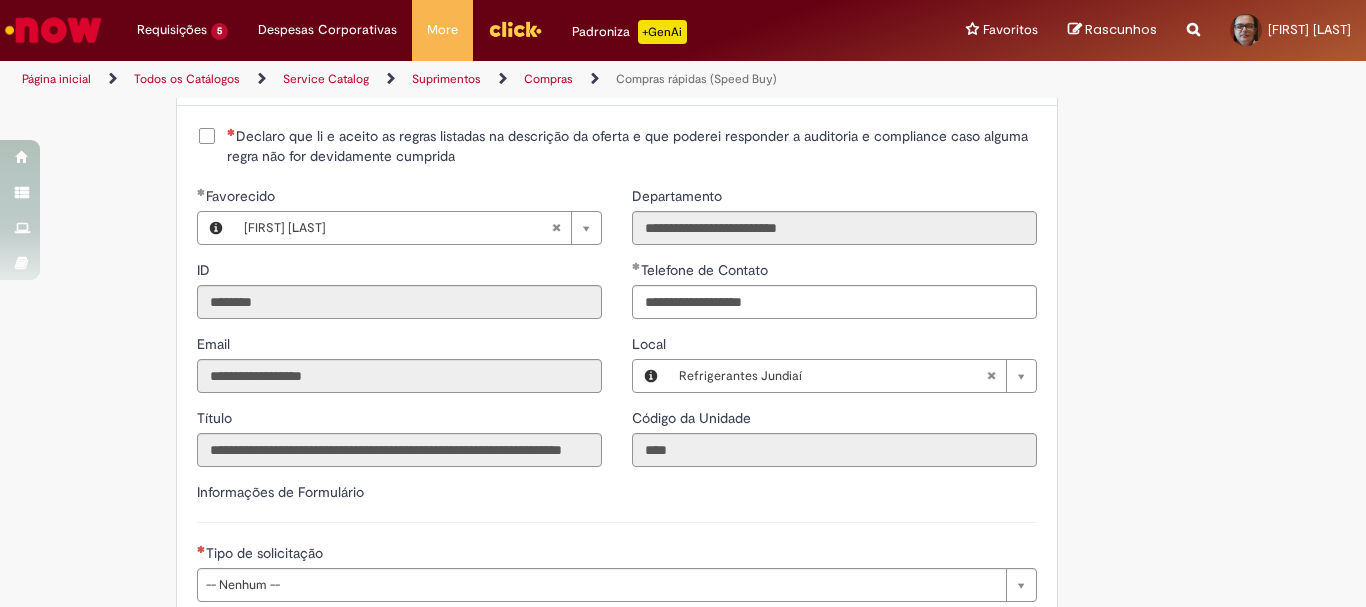 scroll, scrollTop: 2400, scrollLeft: 0, axis: vertical 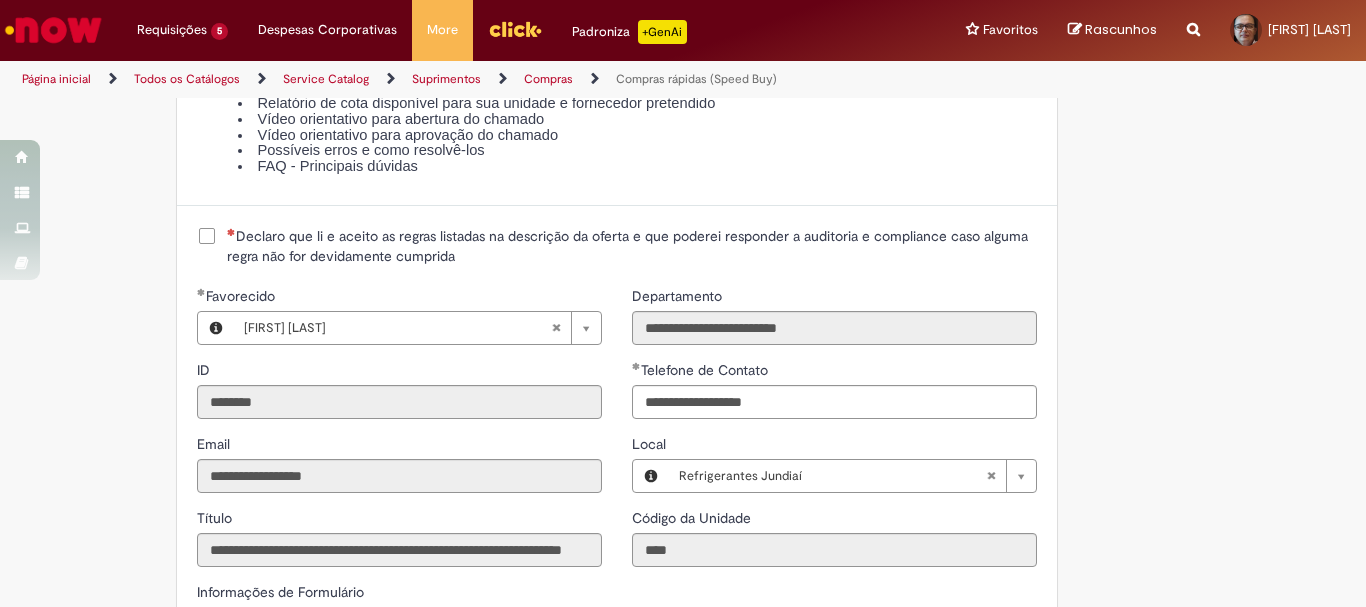 click on "Declaro que li e aceito as regras listadas na descrição da oferta e que poderei responder a auditoria e compliance caso alguma regra não for devidamente cumprida" at bounding box center (632, 246) 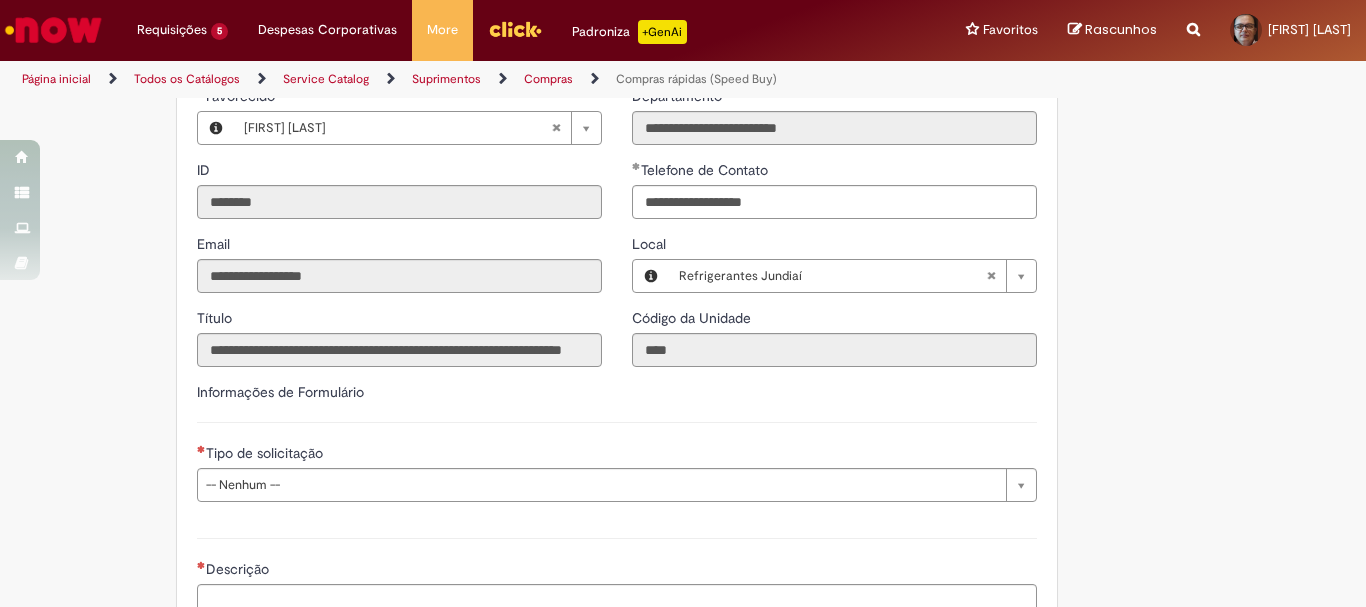 scroll, scrollTop: 2800, scrollLeft: 0, axis: vertical 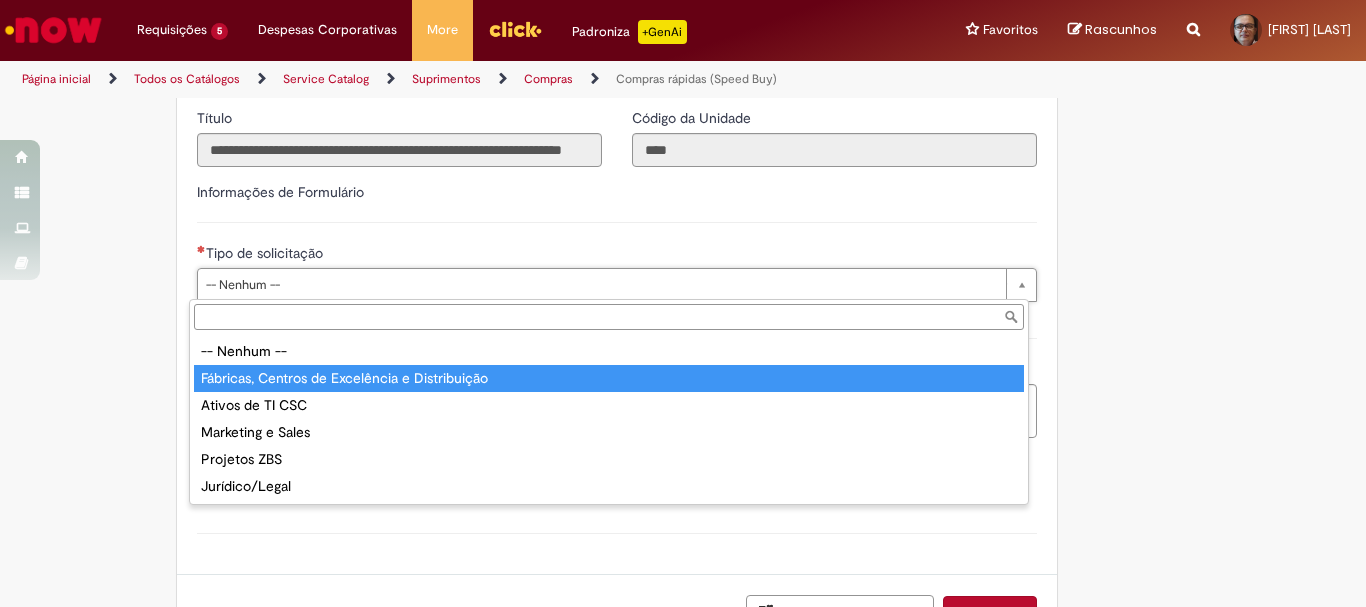 type on "**********" 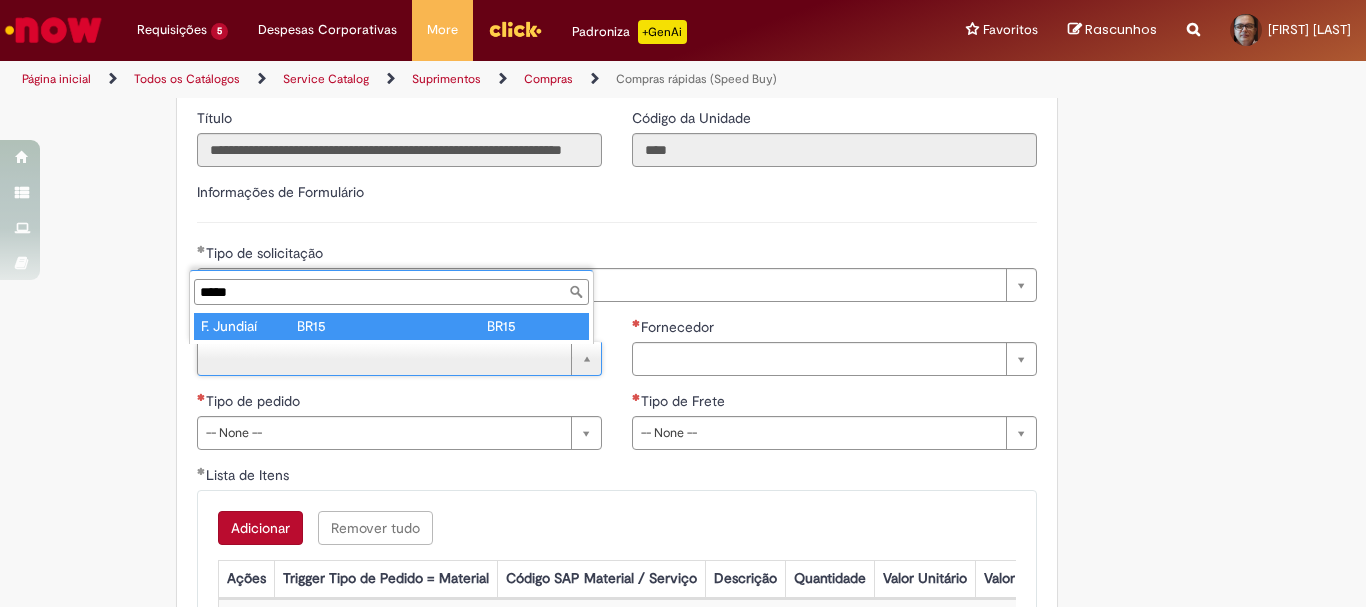 type on "*****" 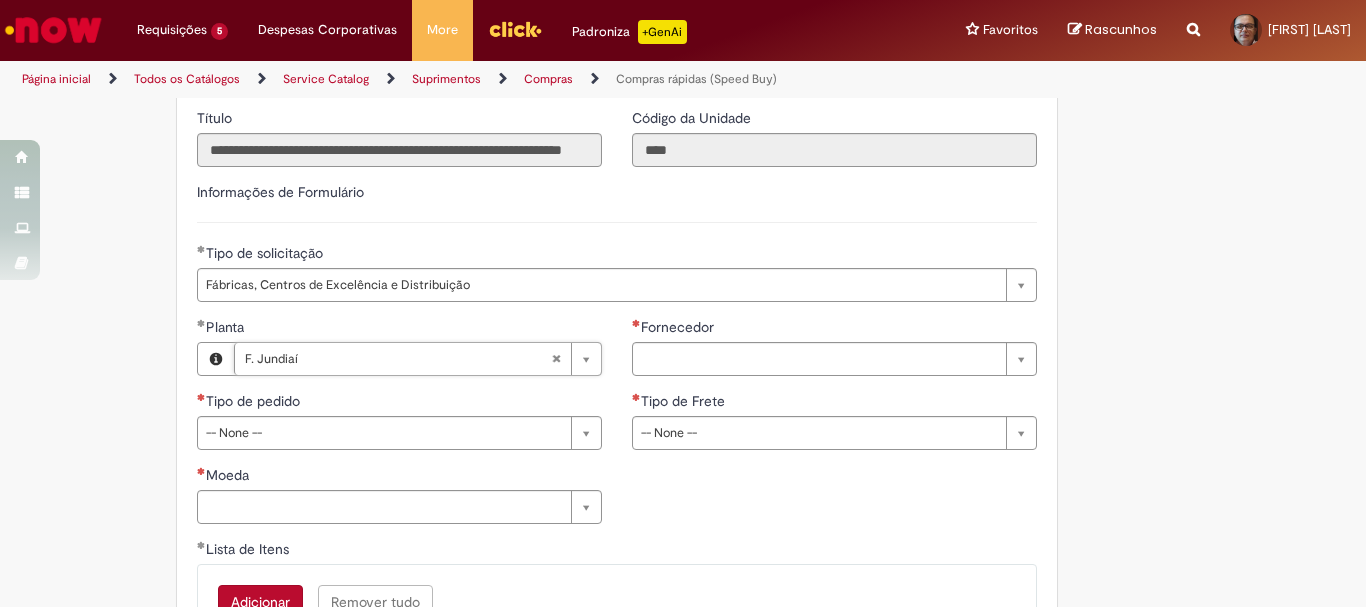 type on "**********" 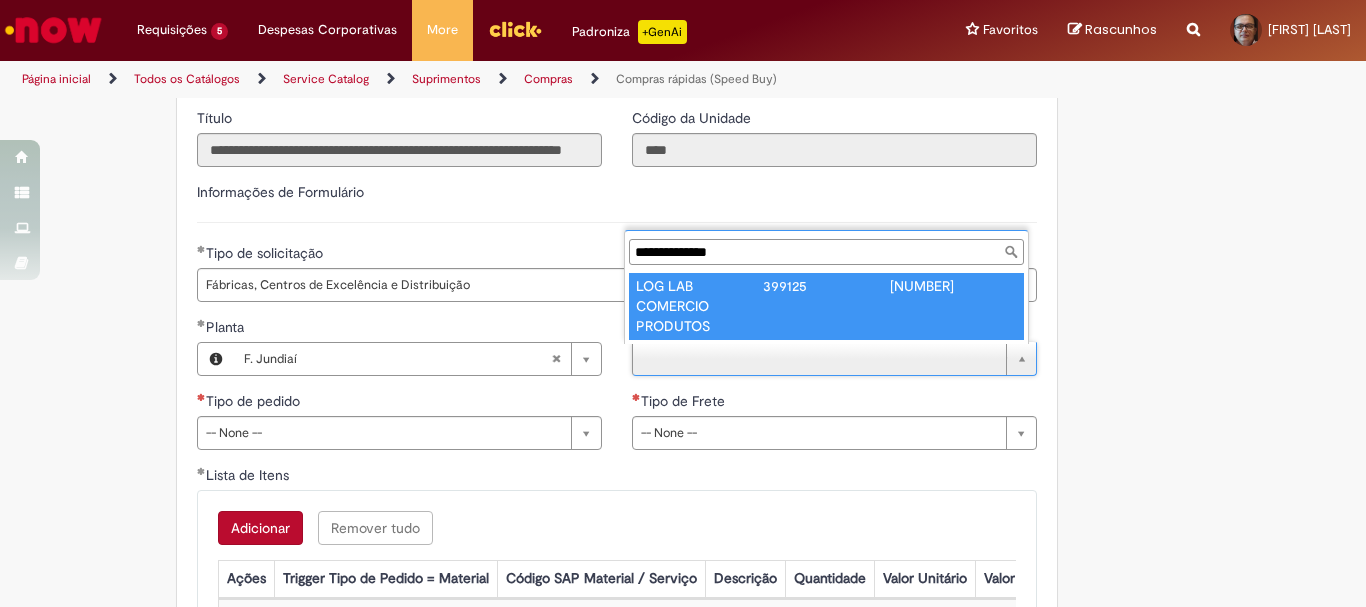 type on "**********" 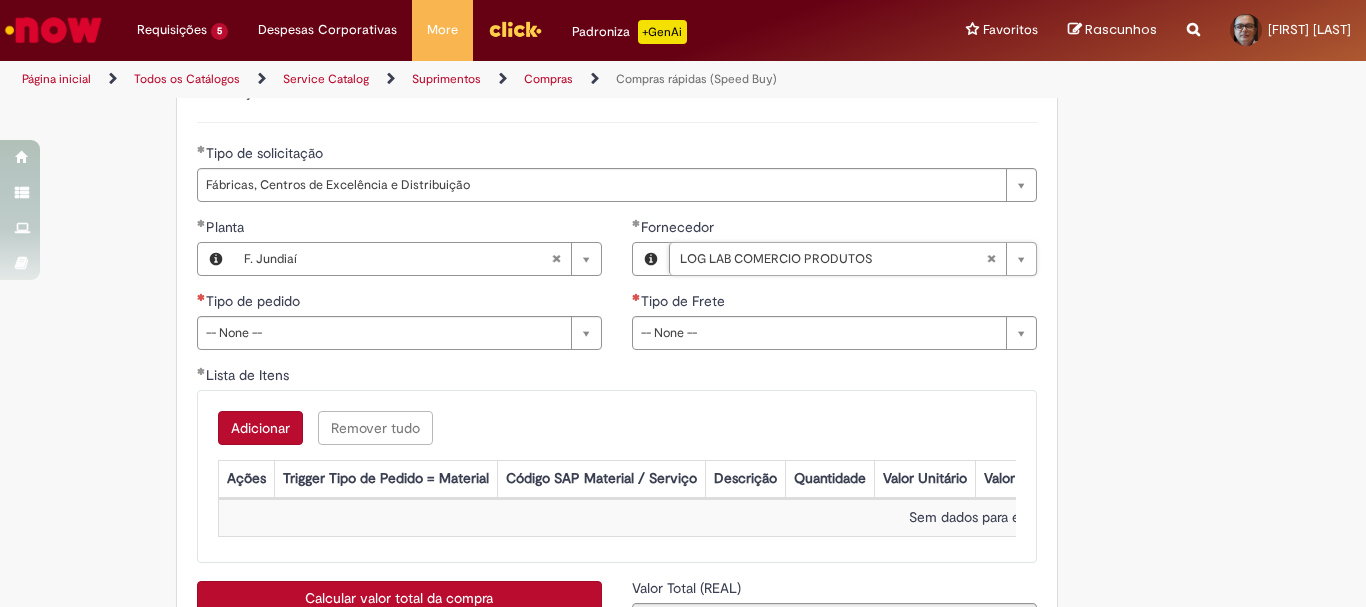 scroll, scrollTop: 3000, scrollLeft: 0, axis: vertical 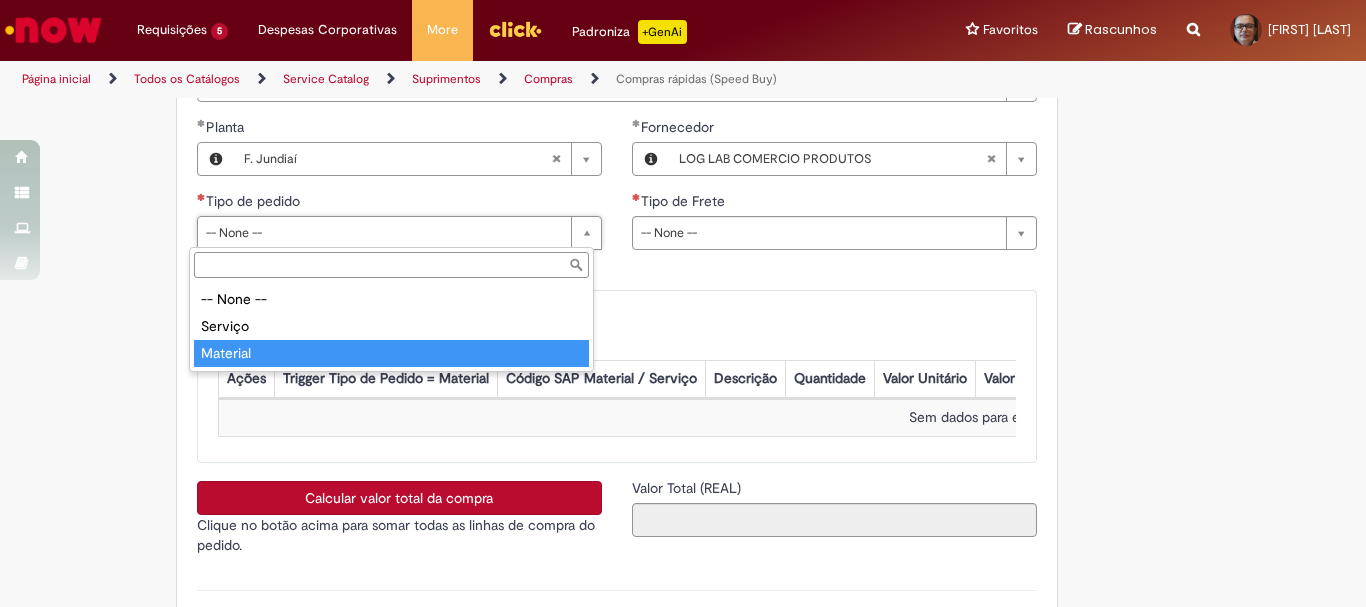 type on "********" 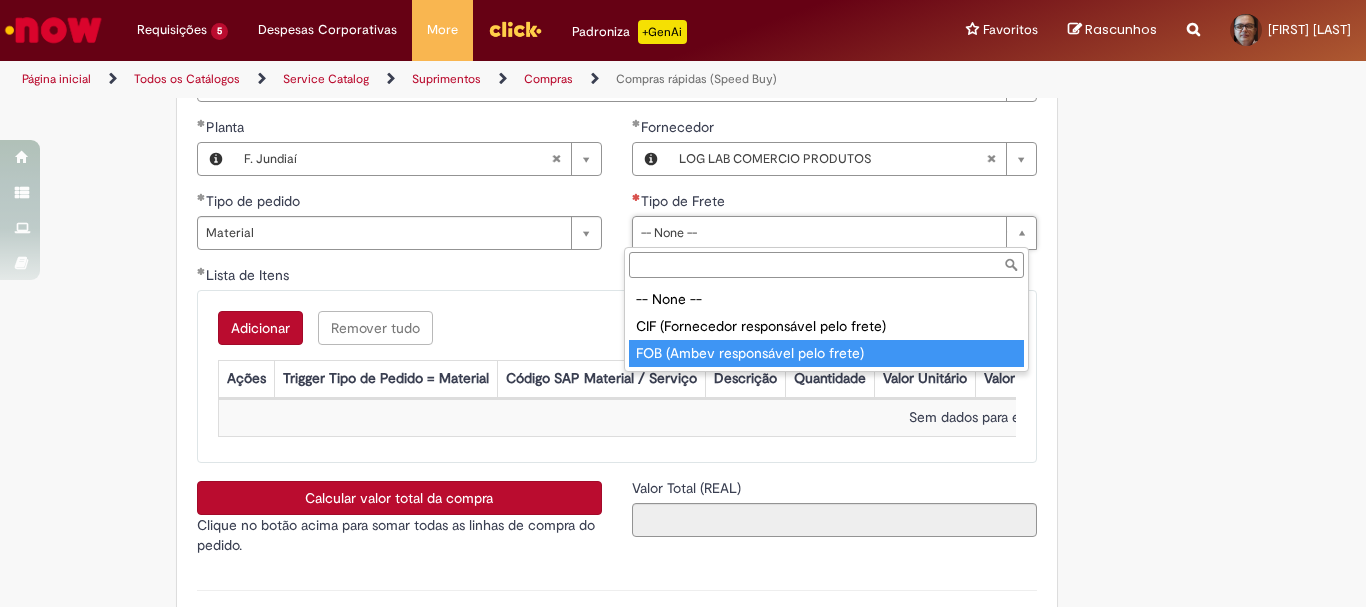 type on "**********" 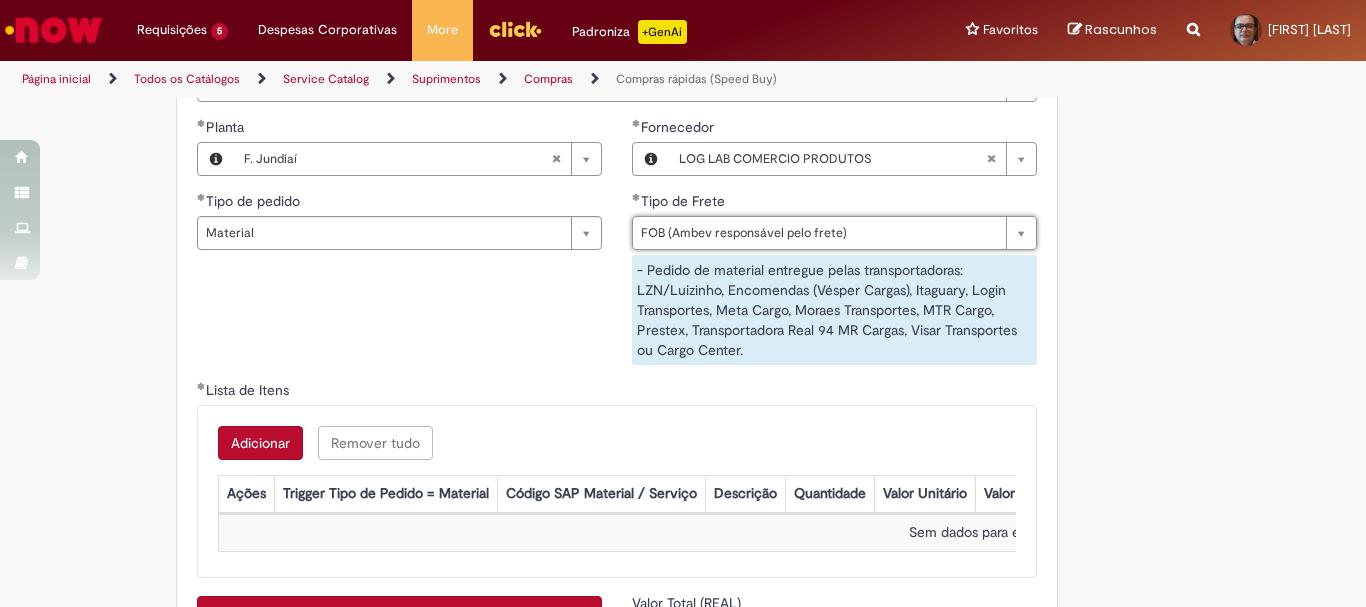 scroll, scrollTop: 3200, scrollLeft: 0, axis: vertical 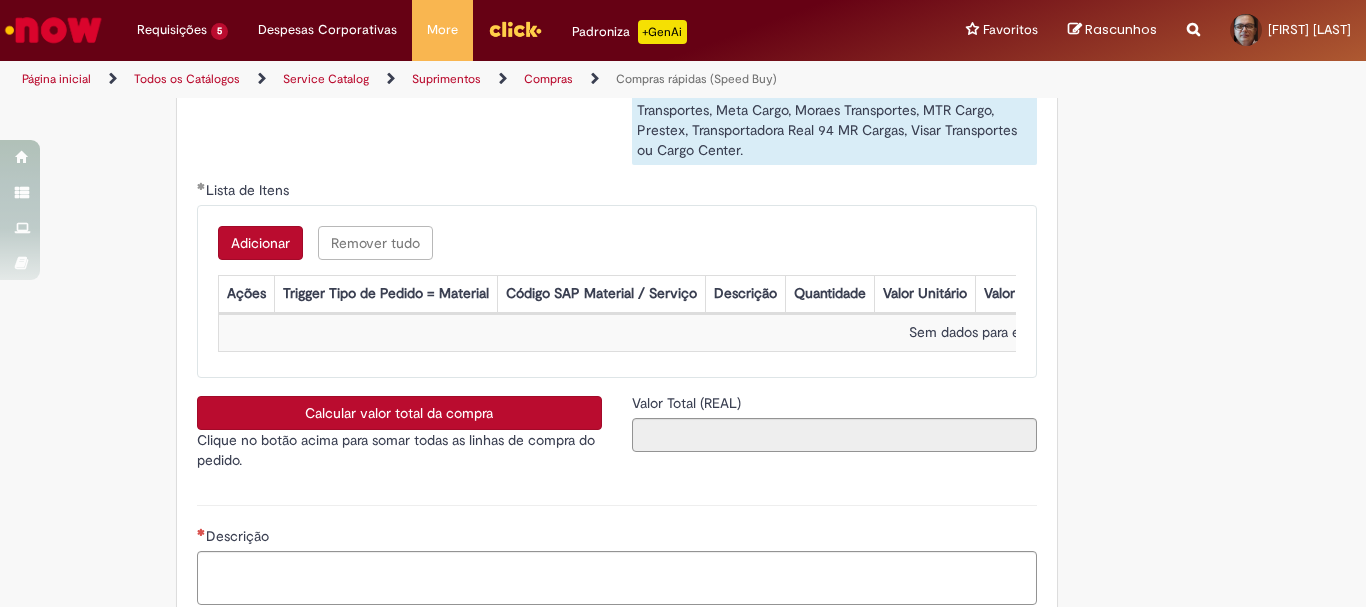 click on "Adicionar" at bounding box center (260, 243) 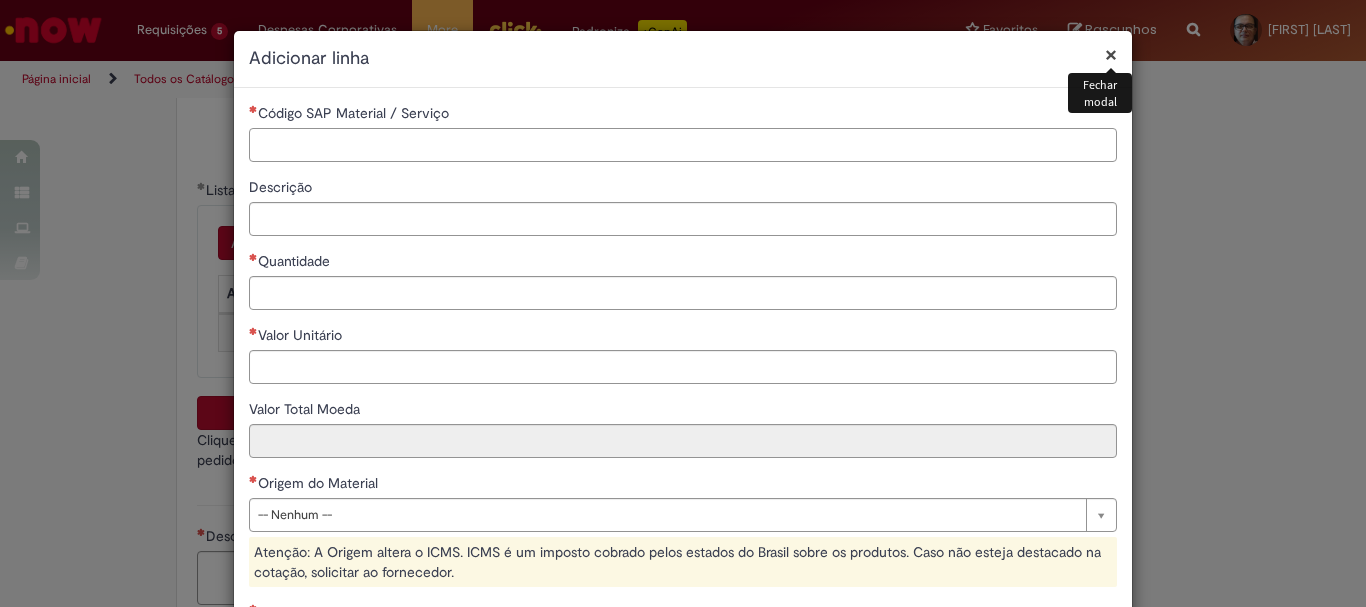 click on "Código SAP Material / Serviço" at bounding box center (683, 145) 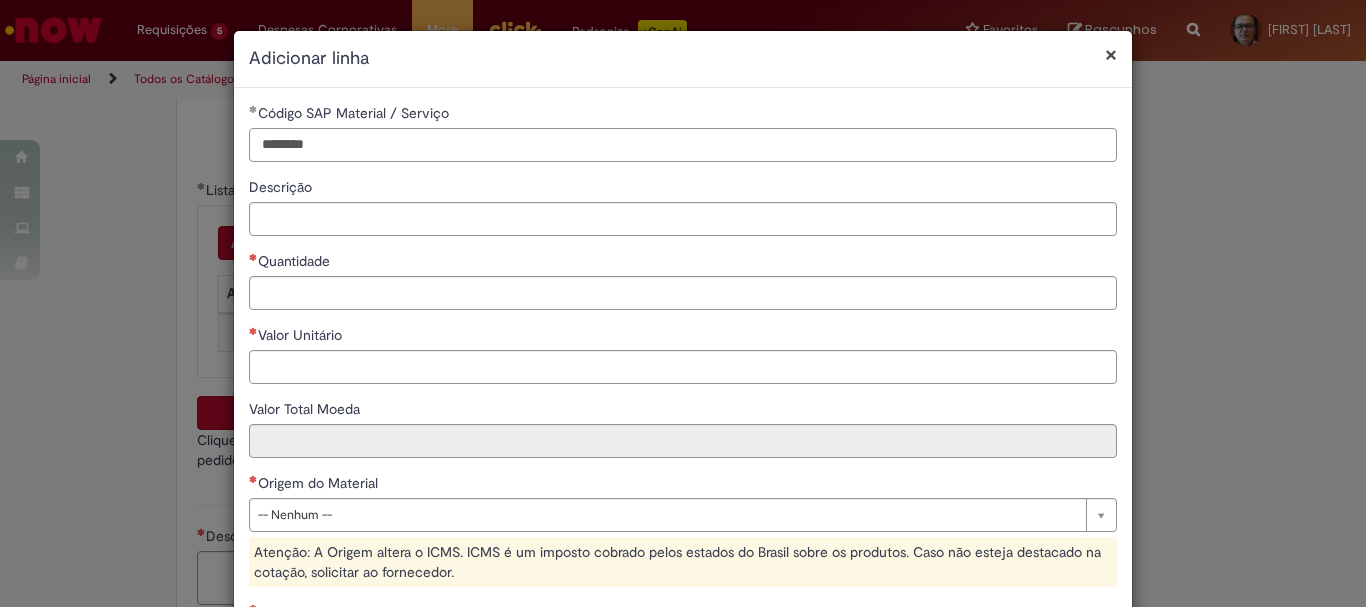 type on "********" 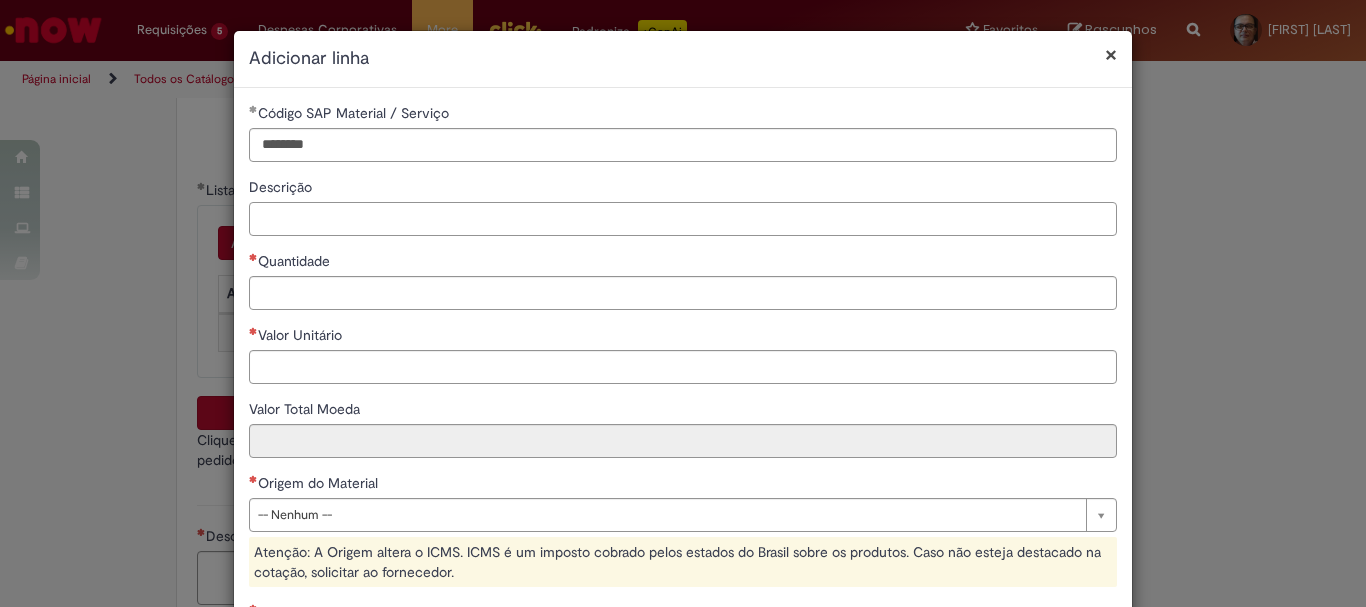 click on "Descrição" at bounding box center (683, 219) 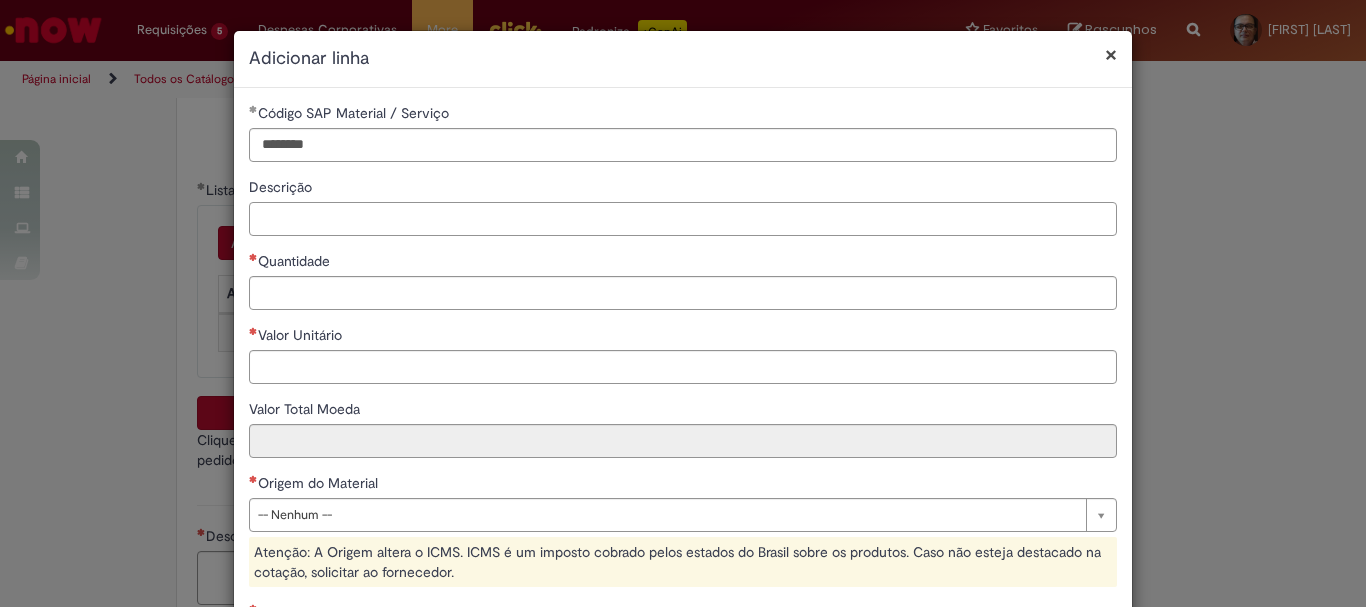 click on "Descrição" at bounding box center (683, 219) 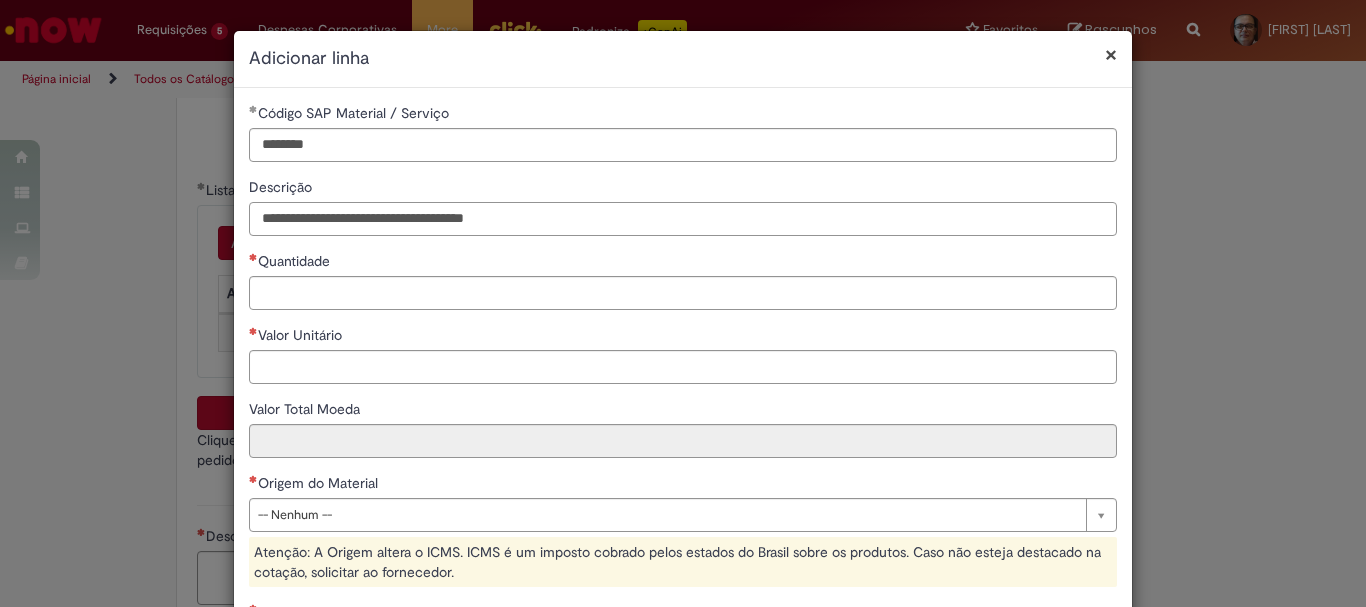 type on "**********" 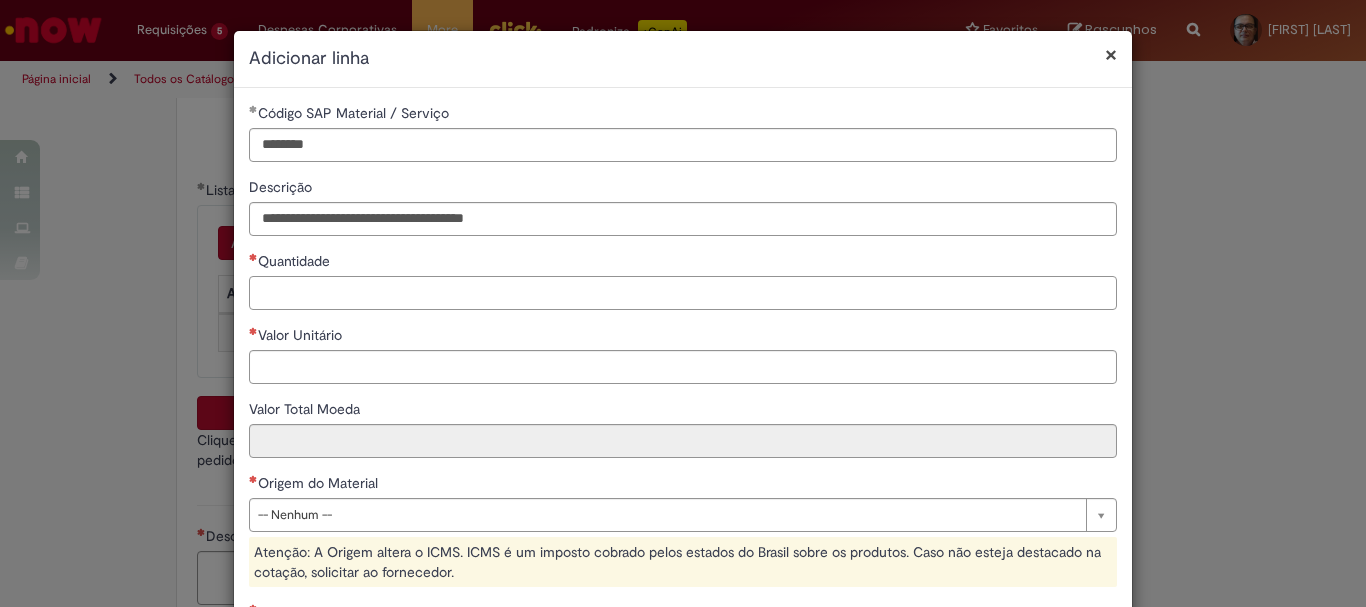 click on "Quantidade" at bounding box center (683, 293) 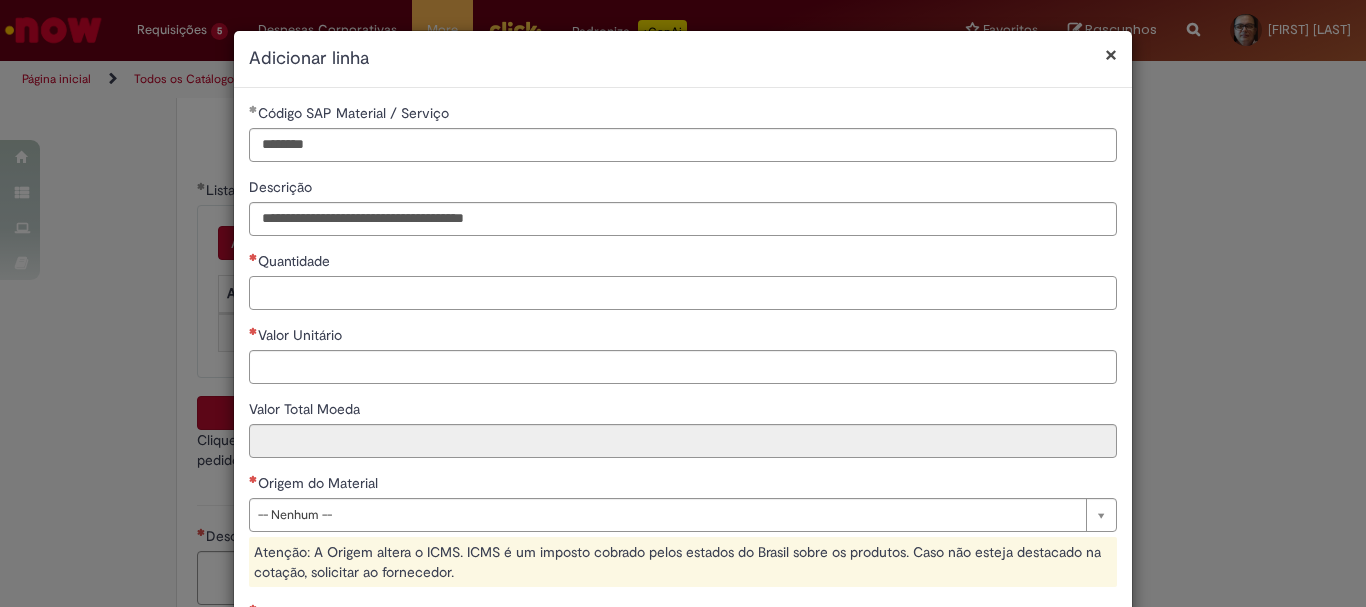 click on "Quantidade" at bounding box center [683, 293] 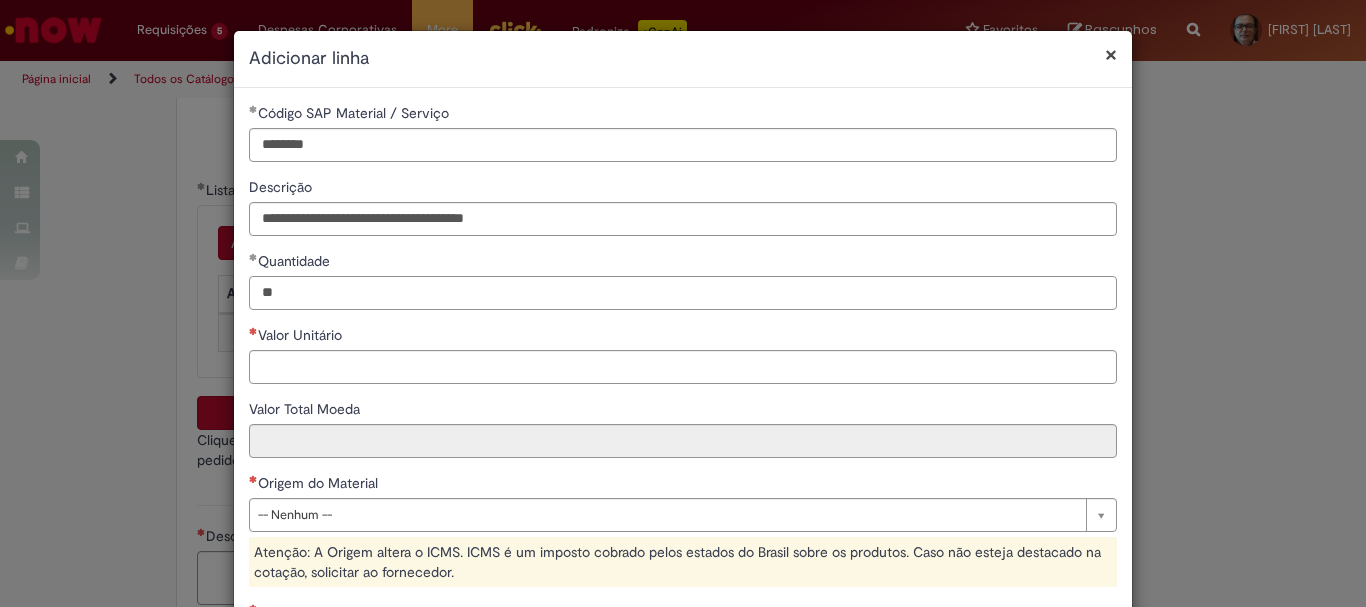 type on "**" 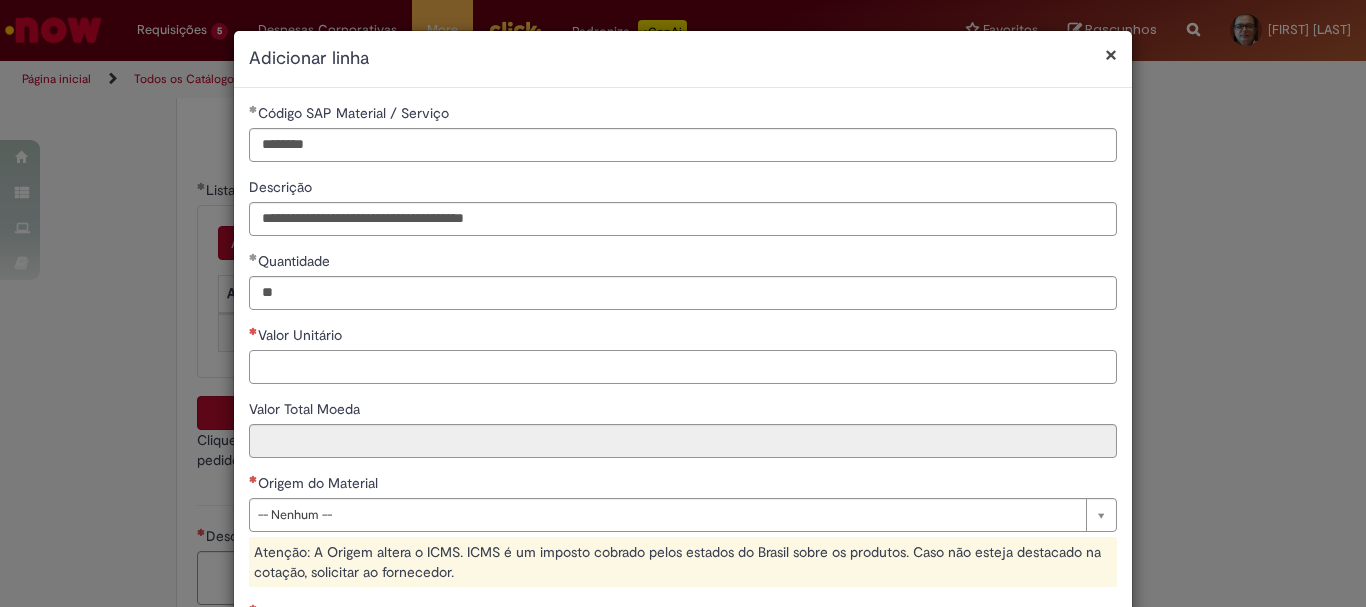 click on "Valor Unitário" at bounding box center [683, 367] 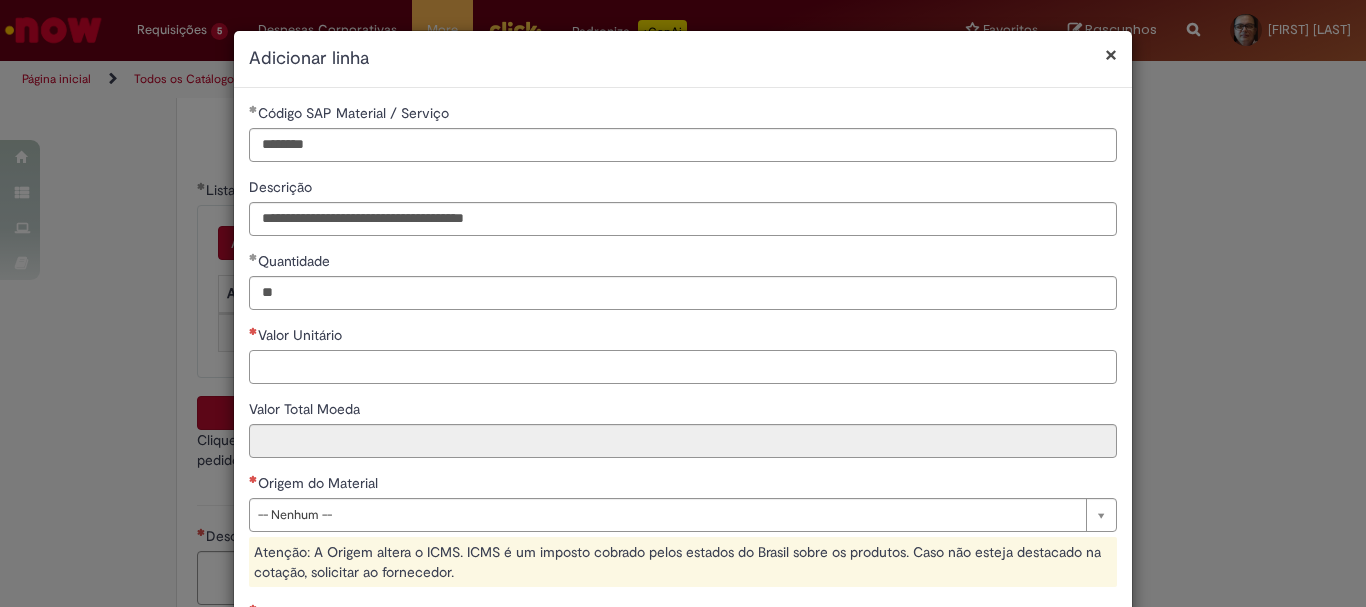 click on "Valor Unitário" at bounding box center (683, 367) 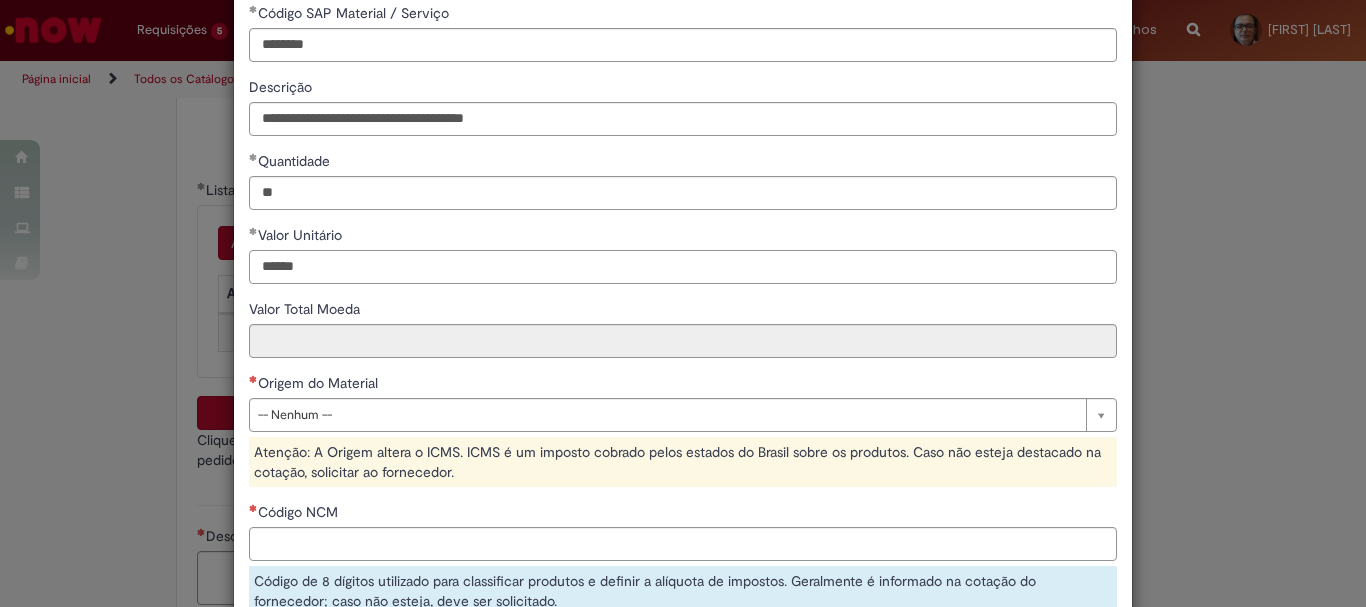scroll, scrollTop: 200, scrollLeft: 0, axis: vertical 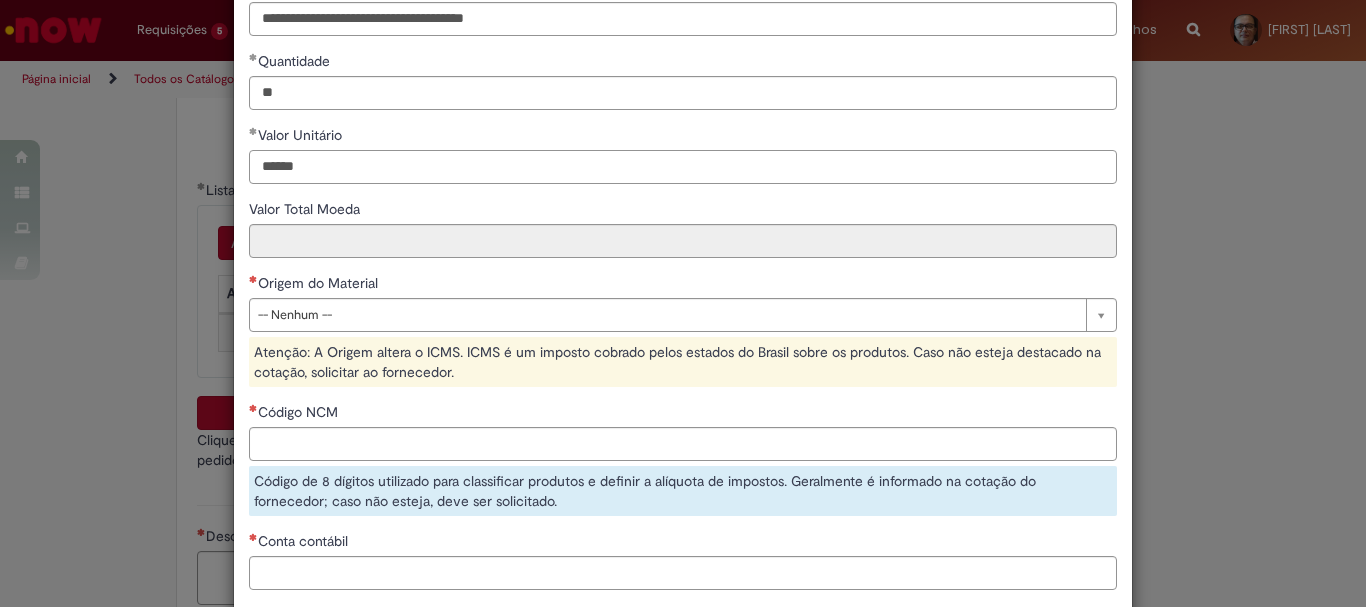 type on "******" 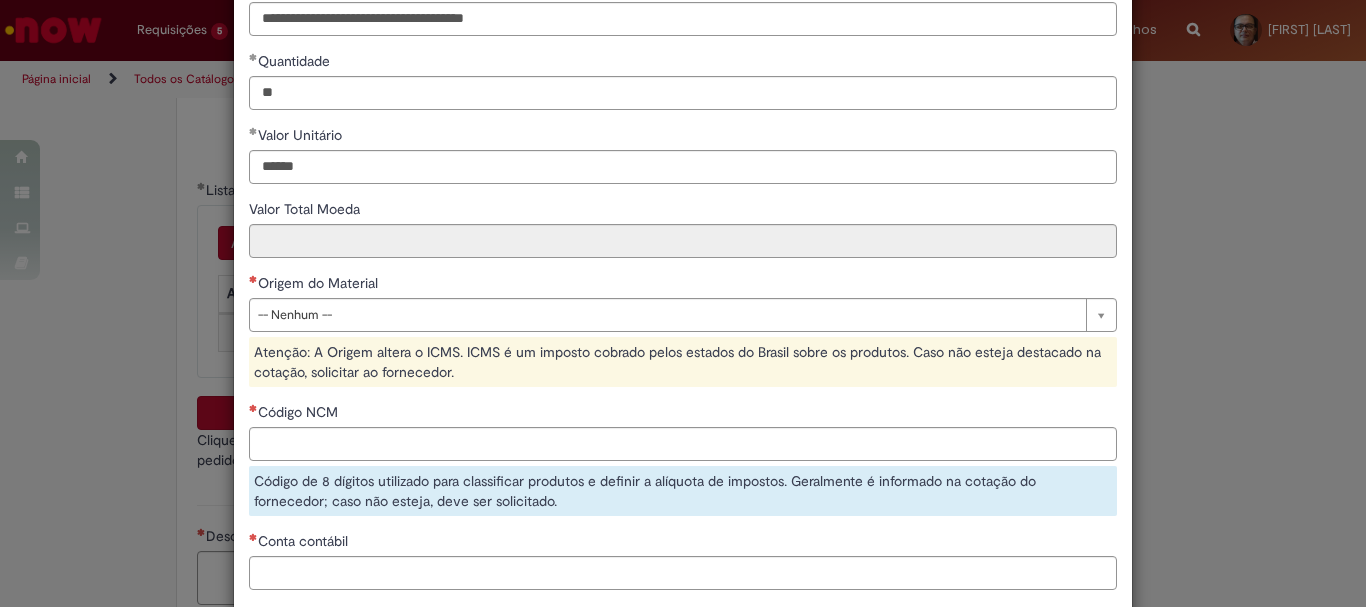 type on "********" 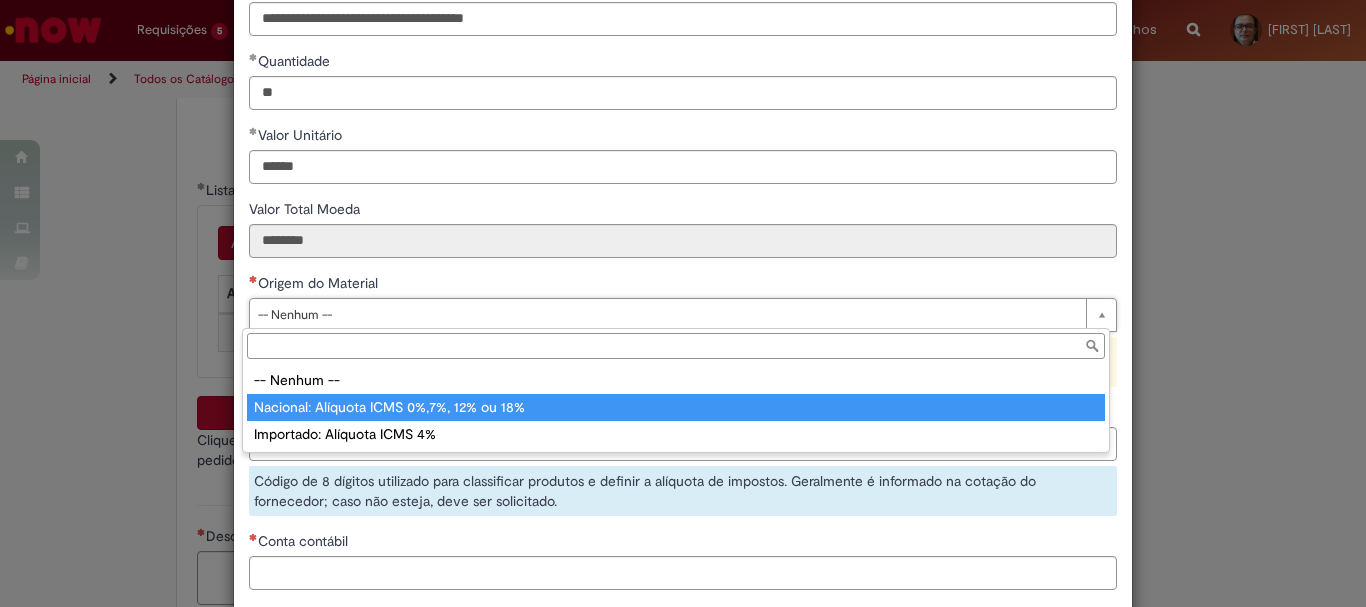 type on "**********" 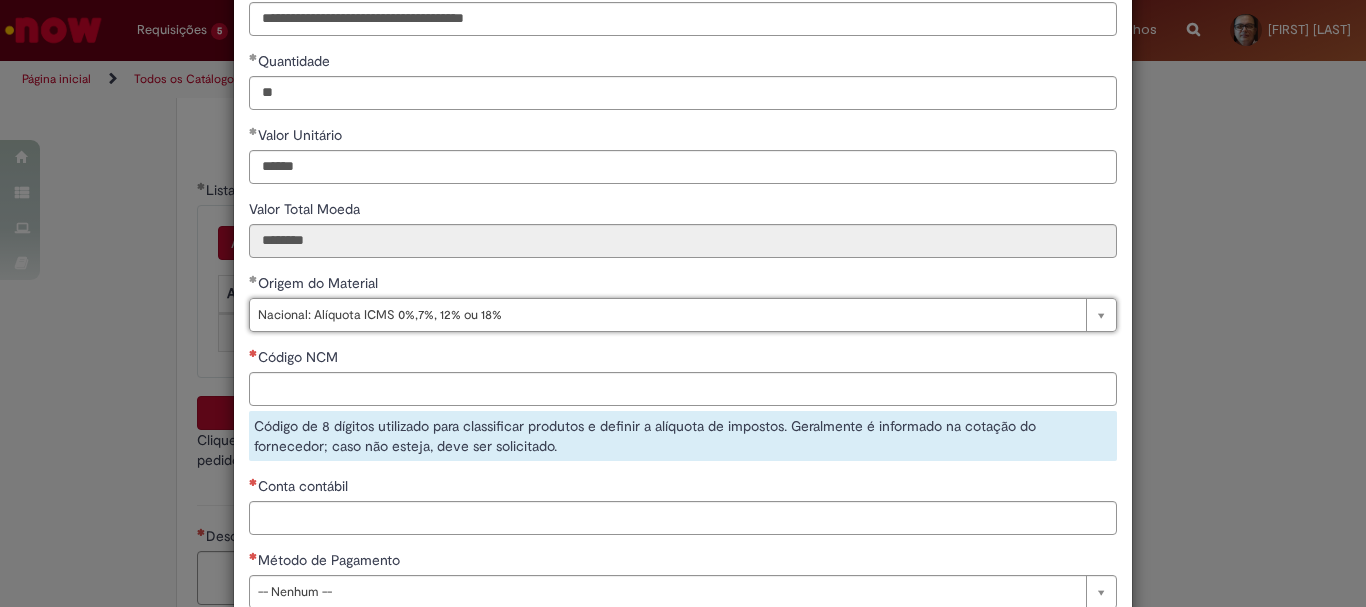 scroll, scrollTop: 300, scrollLeft: 0, axis: vertical 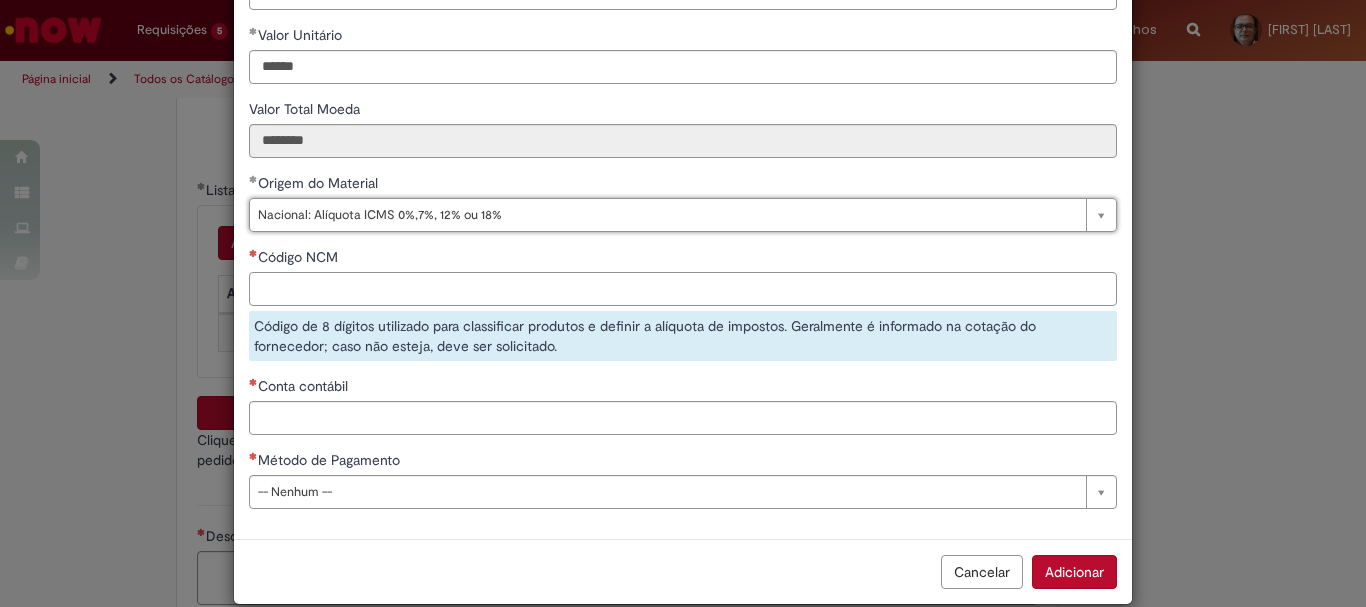 click on "Código NCM" at bounding box center [683, 289] 